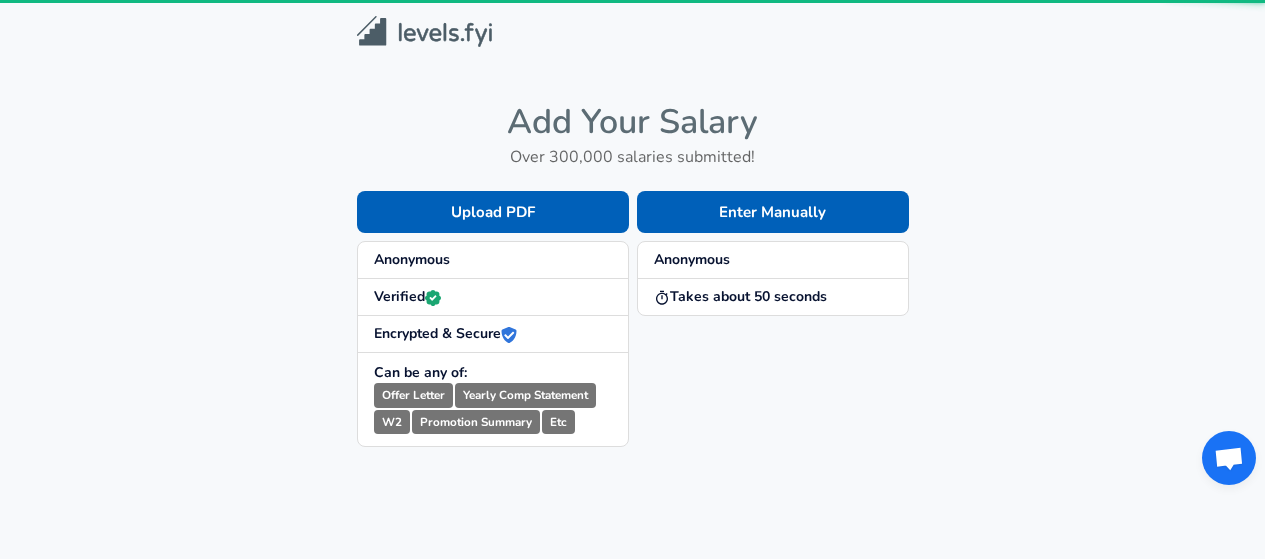 scroll, scrollTop: 0, scrollLeft: 0, axis: both 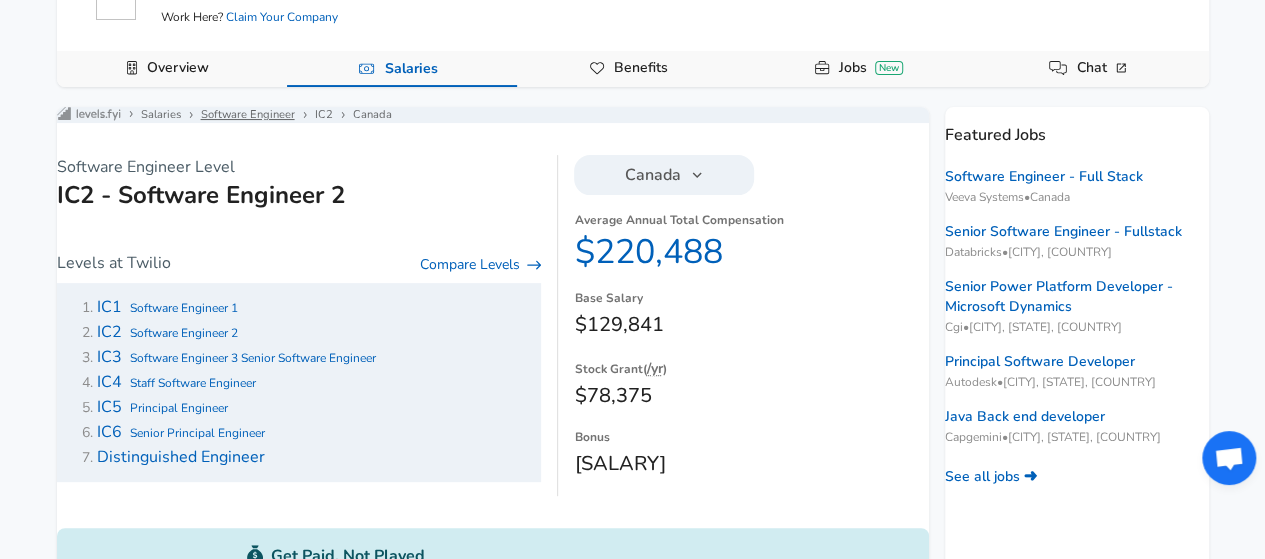 click on "Software Engineer" at bounding box center (248, 115) 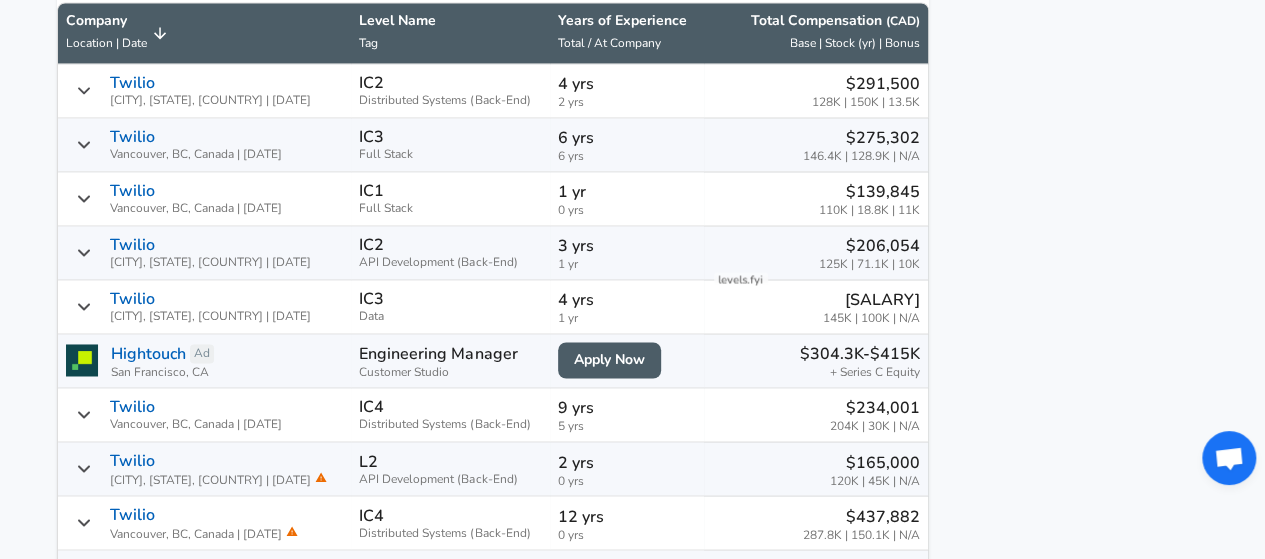 scroll, scrollTop: 1456, scrollLeft: 0, axis: vertical 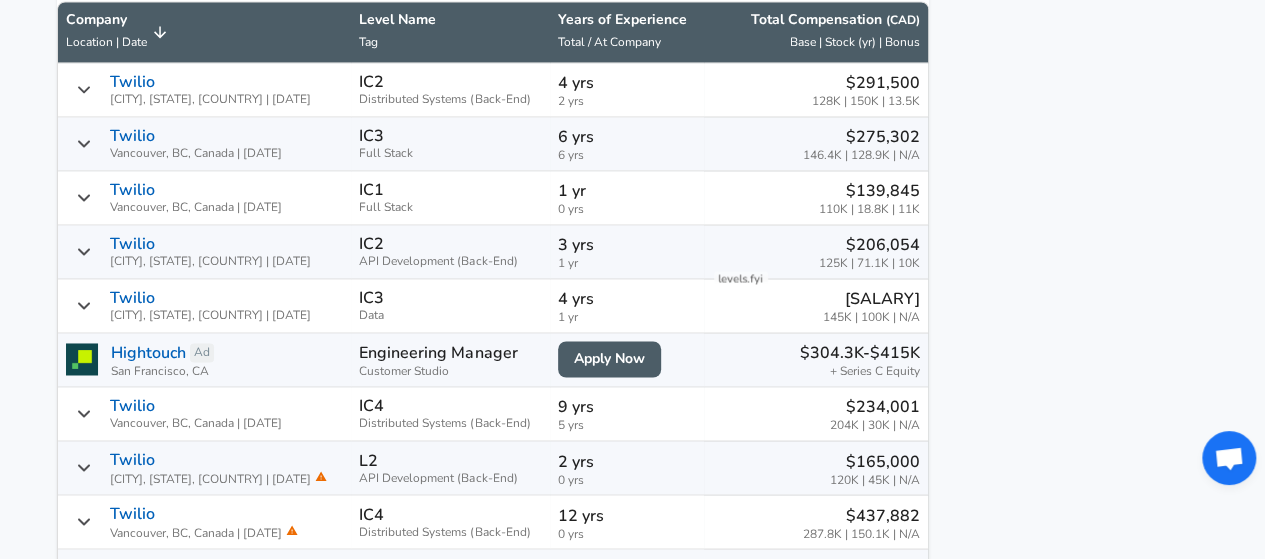 click on "Distributed Systems (Back-End)" at bounding box center (450, 99) 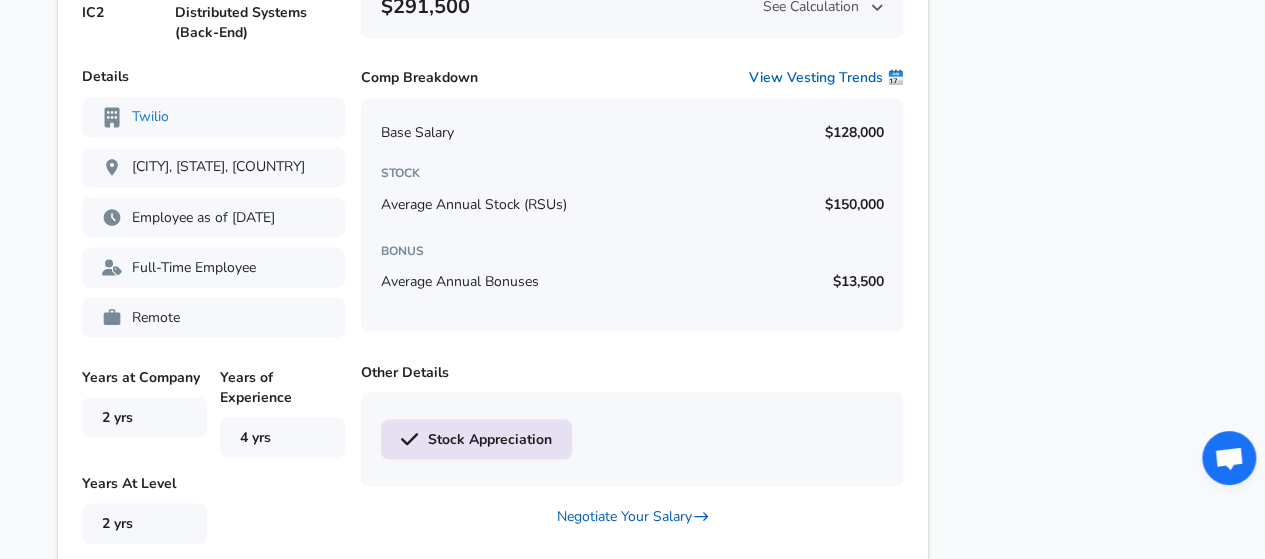scroll, scrollTop: 1702, scrollLeft: 0, axis: vertical 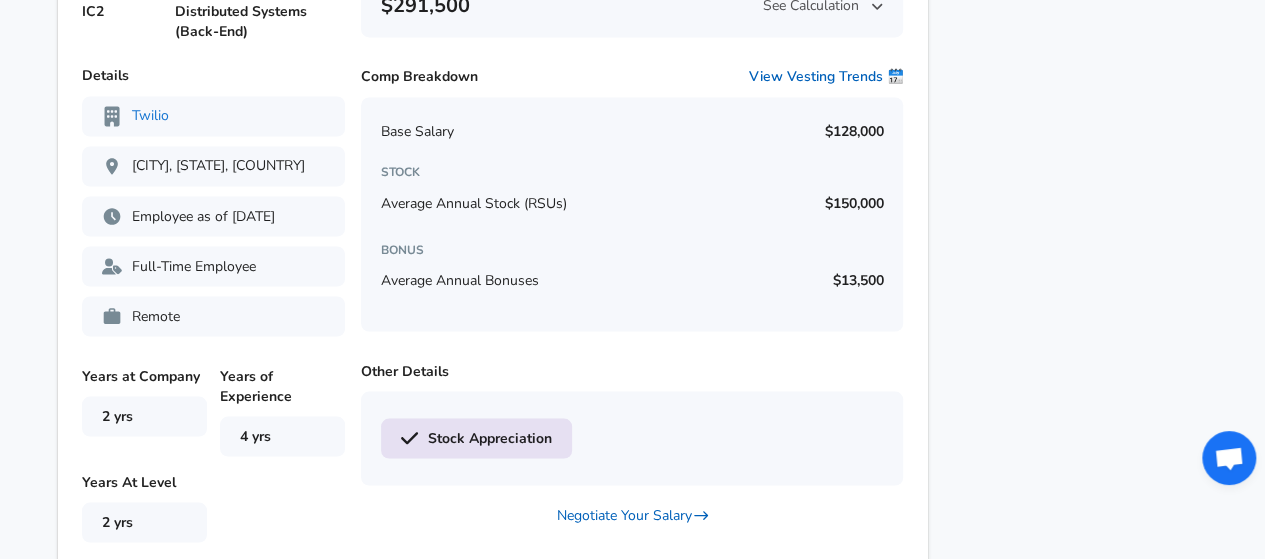 click on "Stock Appreciation" at bounding box center [477, 438] 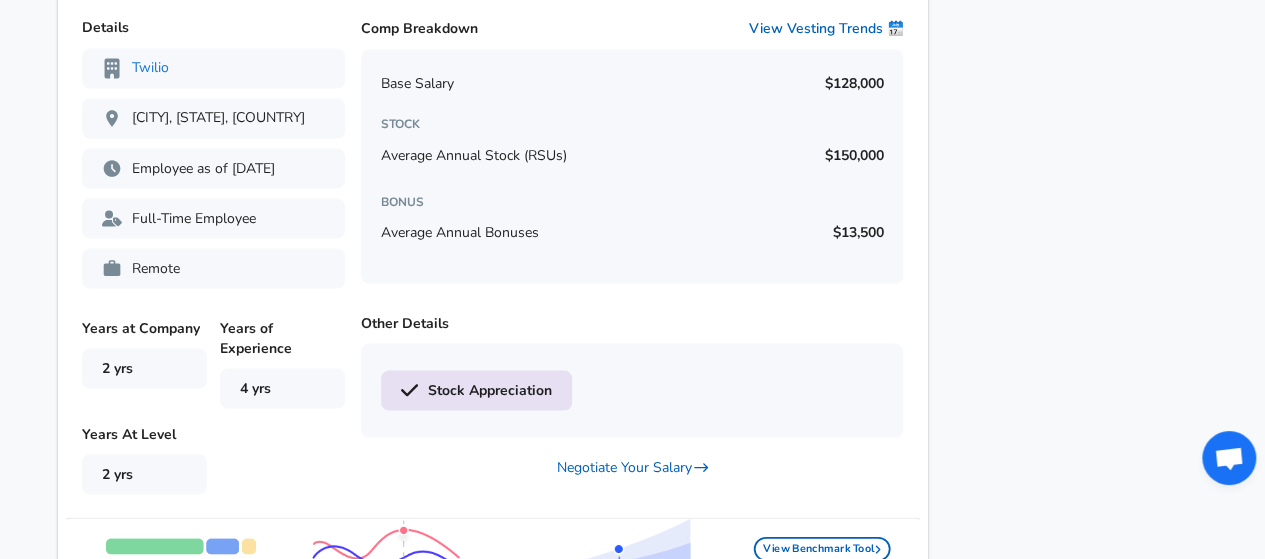 click on "Stock Appreciation" at bounding box center (632, 390) 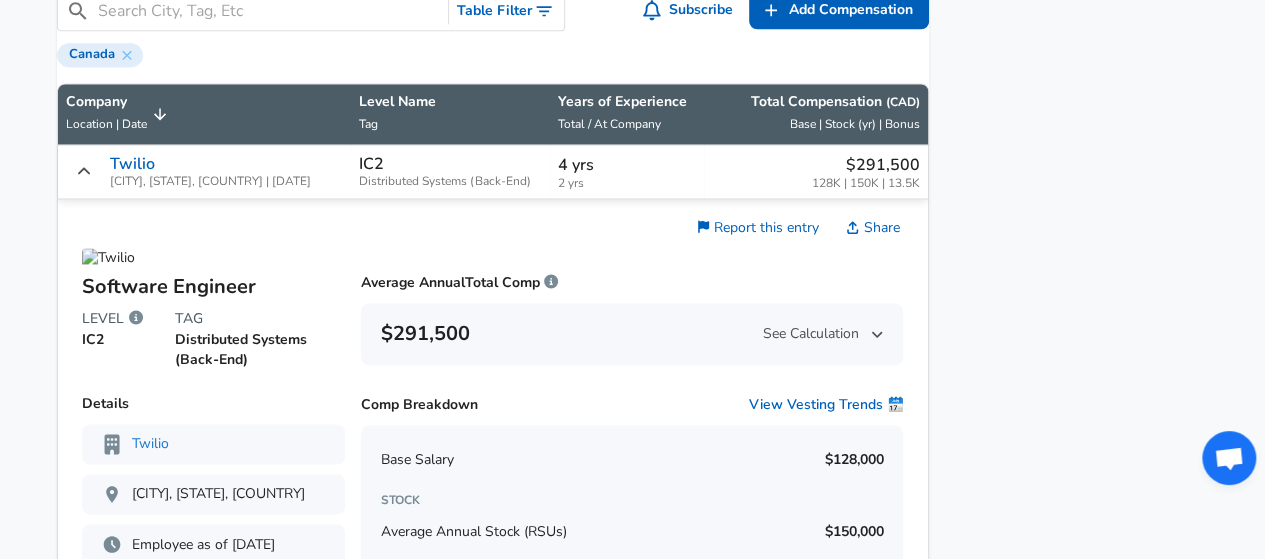 click on "4    yrs" at bounding box center [627, 165] 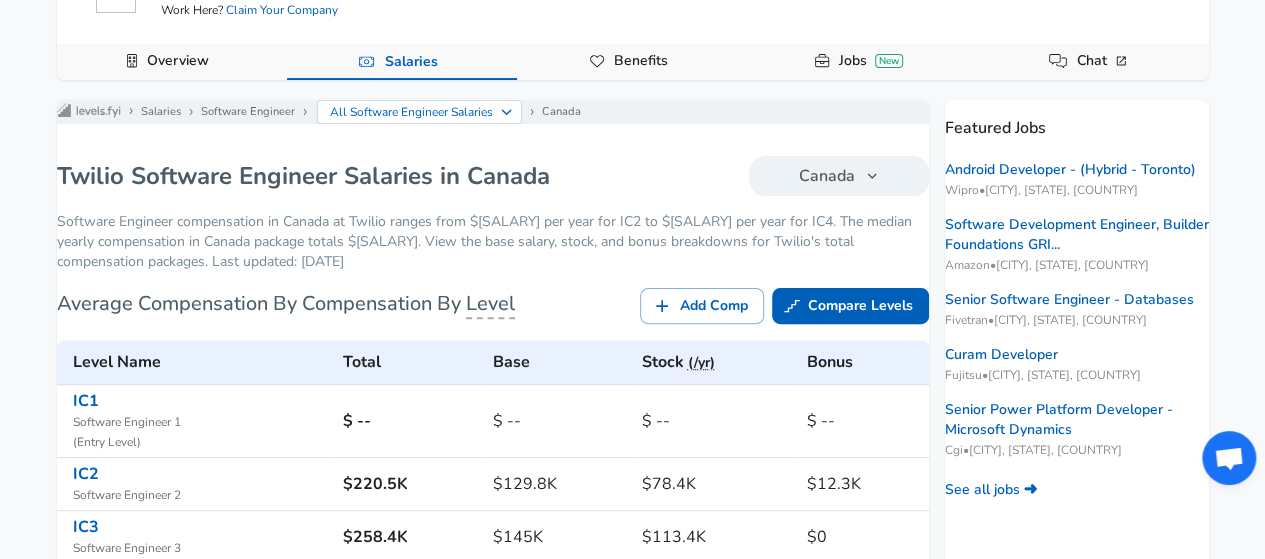 scroll, scrollTop: 0, scrollLeft: 0, axis: both 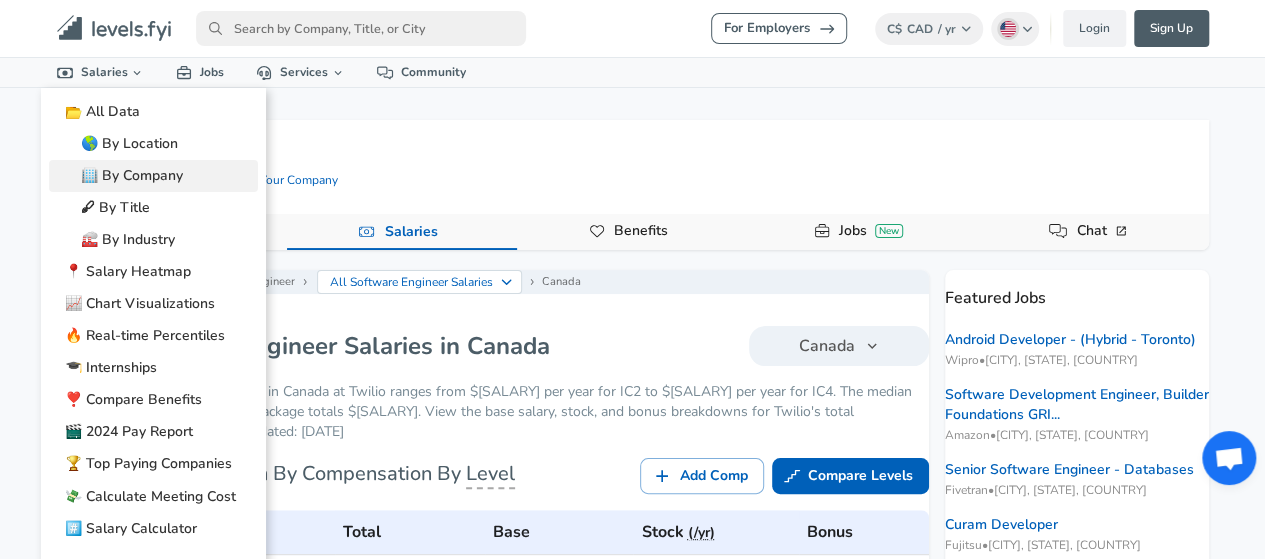 click on "🏢   By Company" at bounding box center [153, 176] 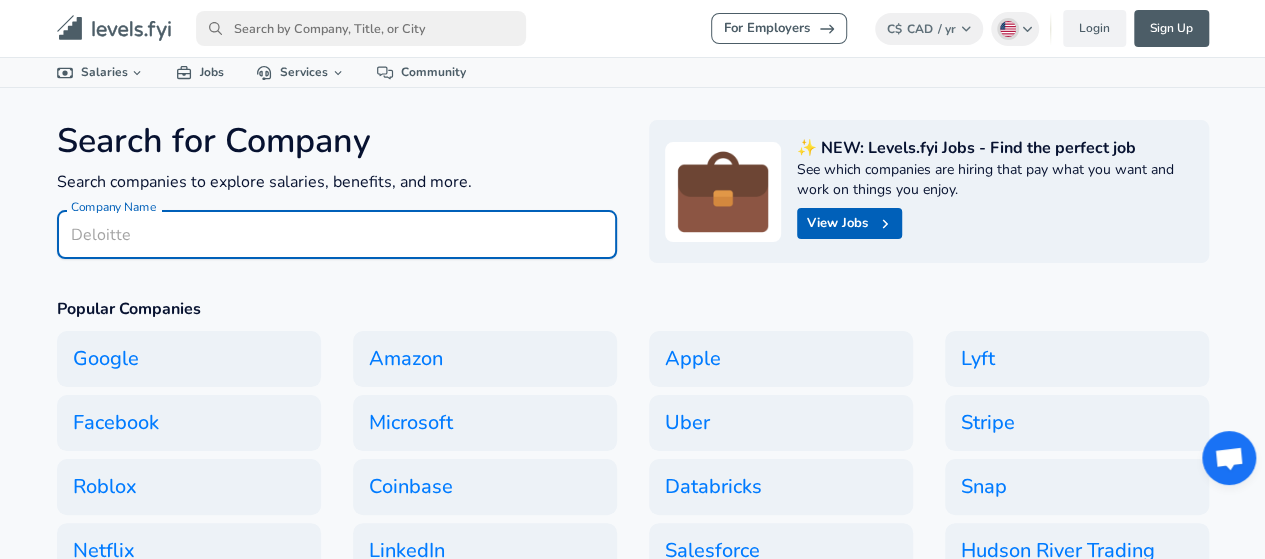 click on "Company Name" at bounding box center (337, 234) 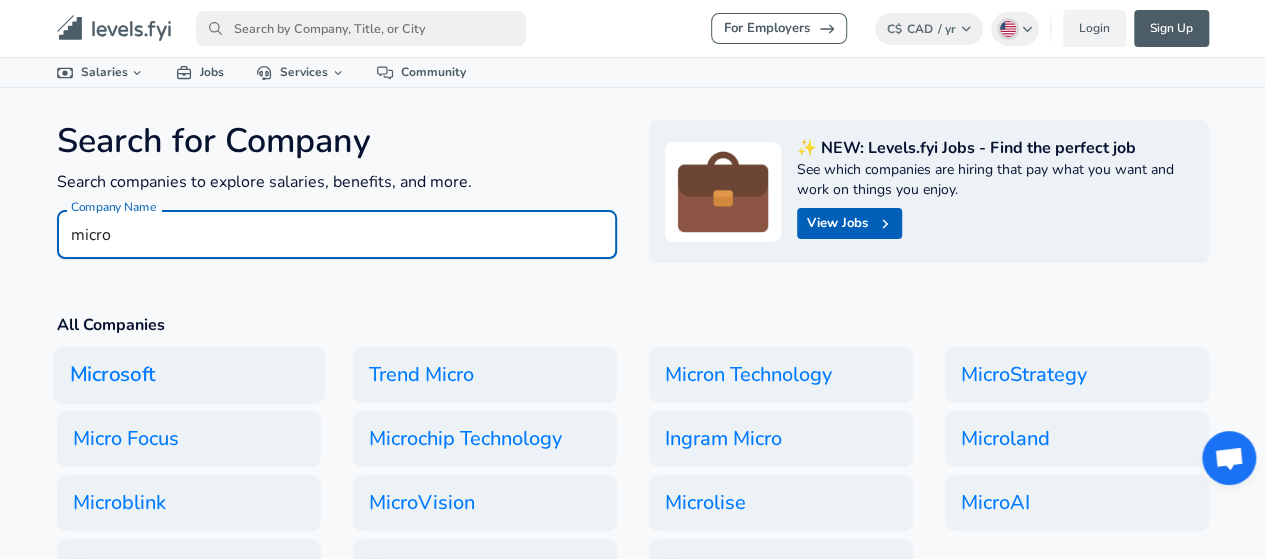 type on "micro" 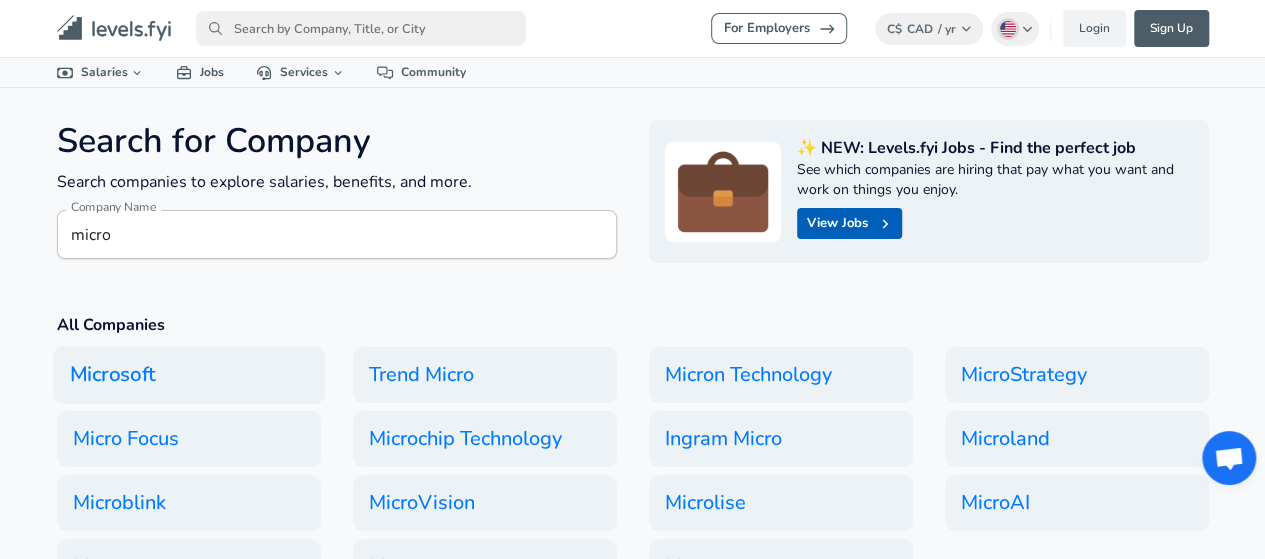 click on "Microsoft" at bounding box center (189, 375) 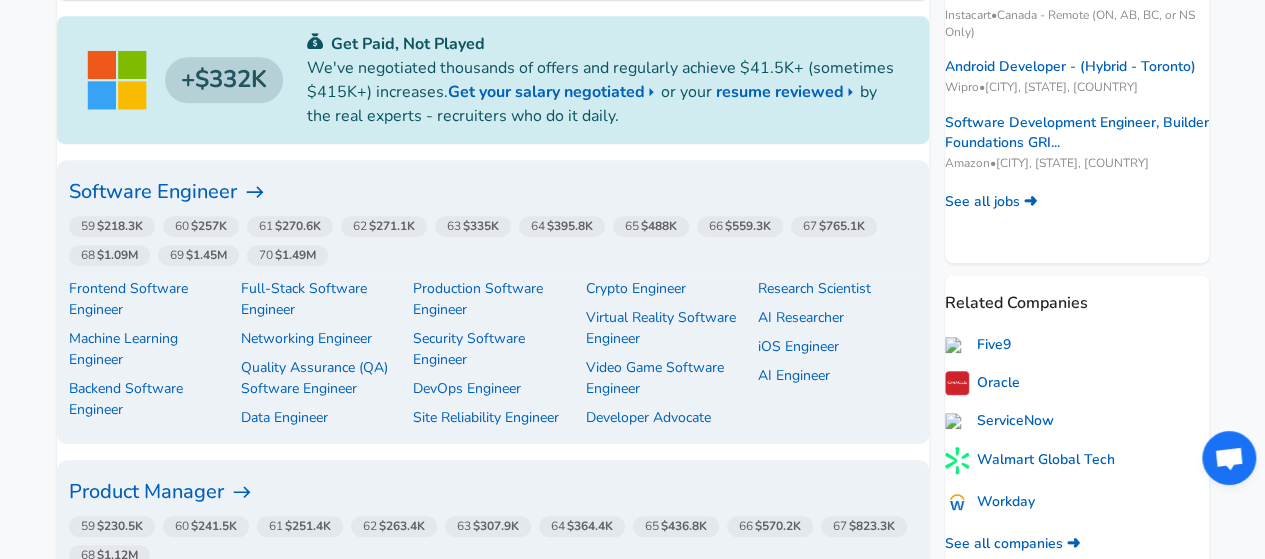 scroll, scrollTop: 501, scrollLeft: 0, axis: vertical 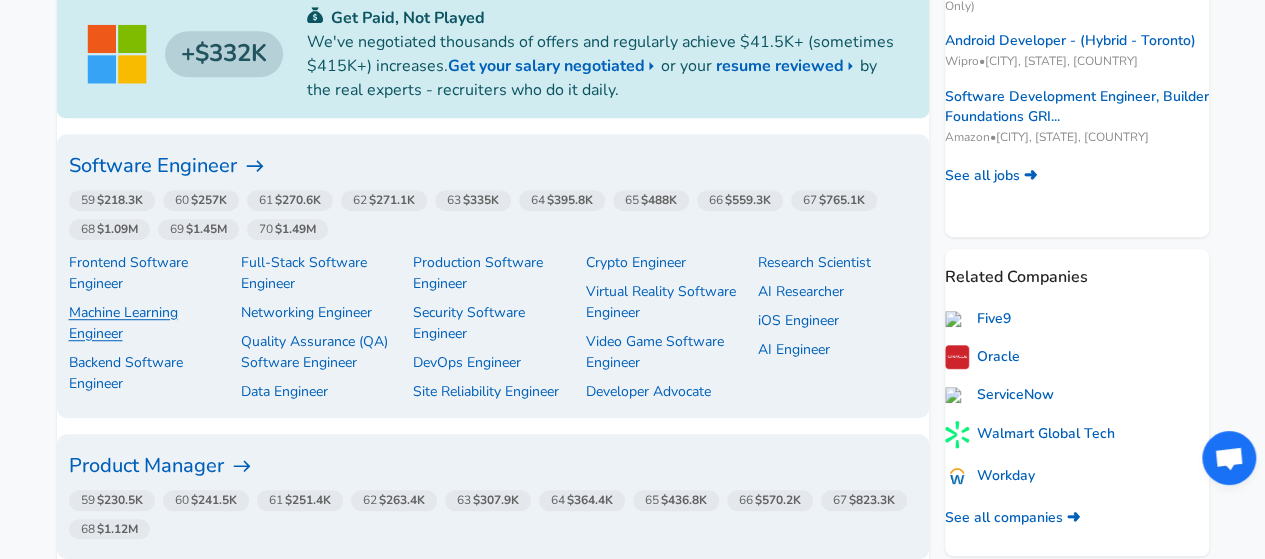 click on "Machine Learning Engineer" at bounding box center [148, 323] 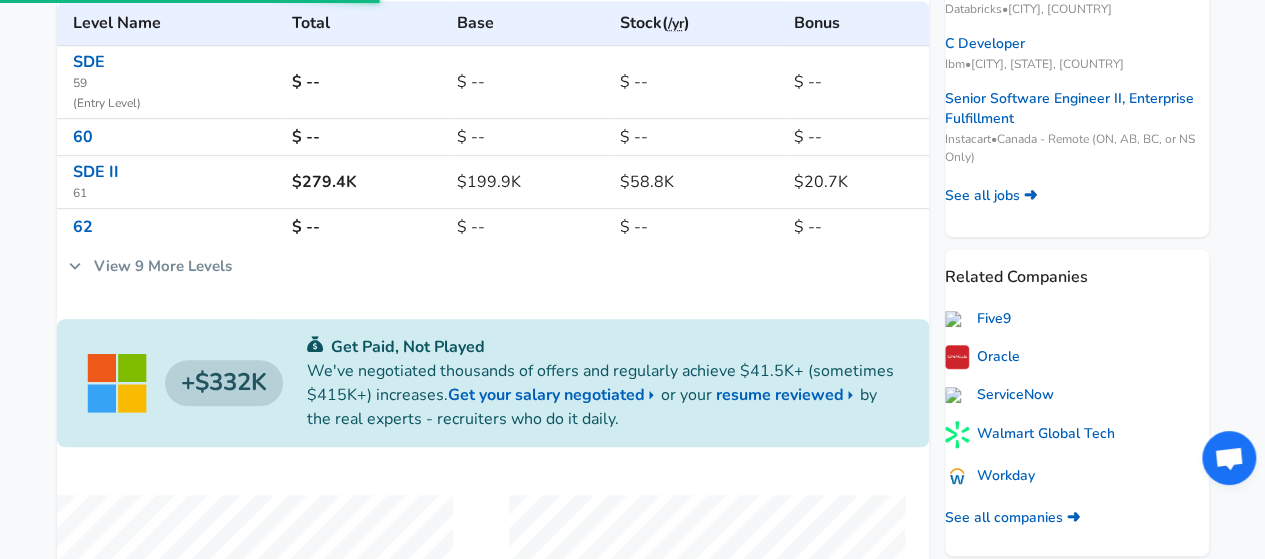 scroll, scrollTop: 0, scrollLeft: 0, axis: both 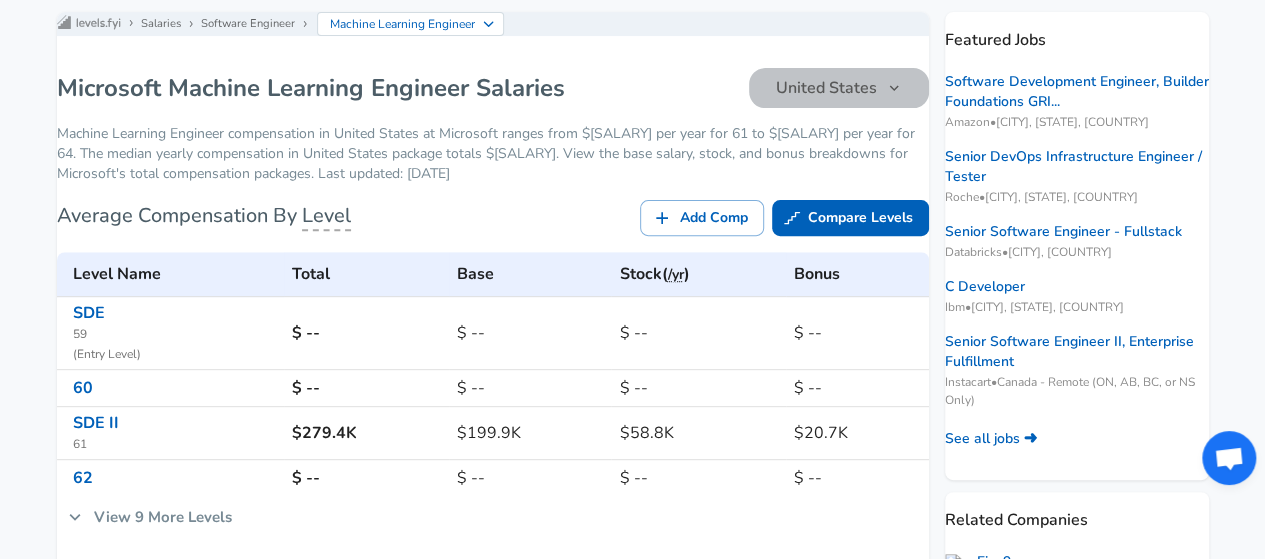 click on "United States" at bounding box center [826, 88] 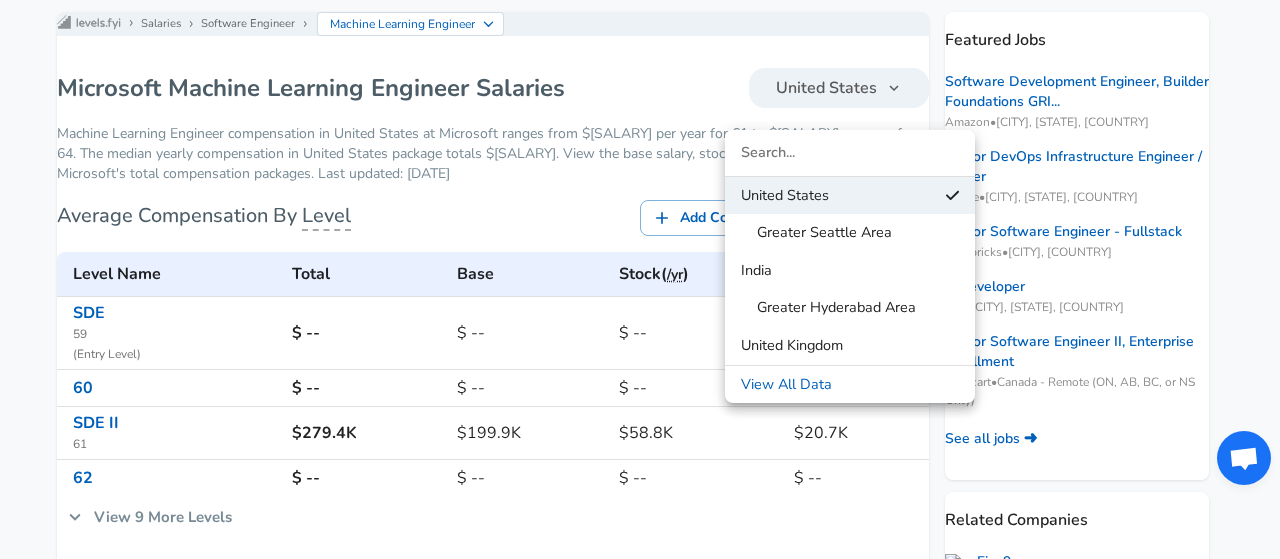 click at bounding box center (640, 279) 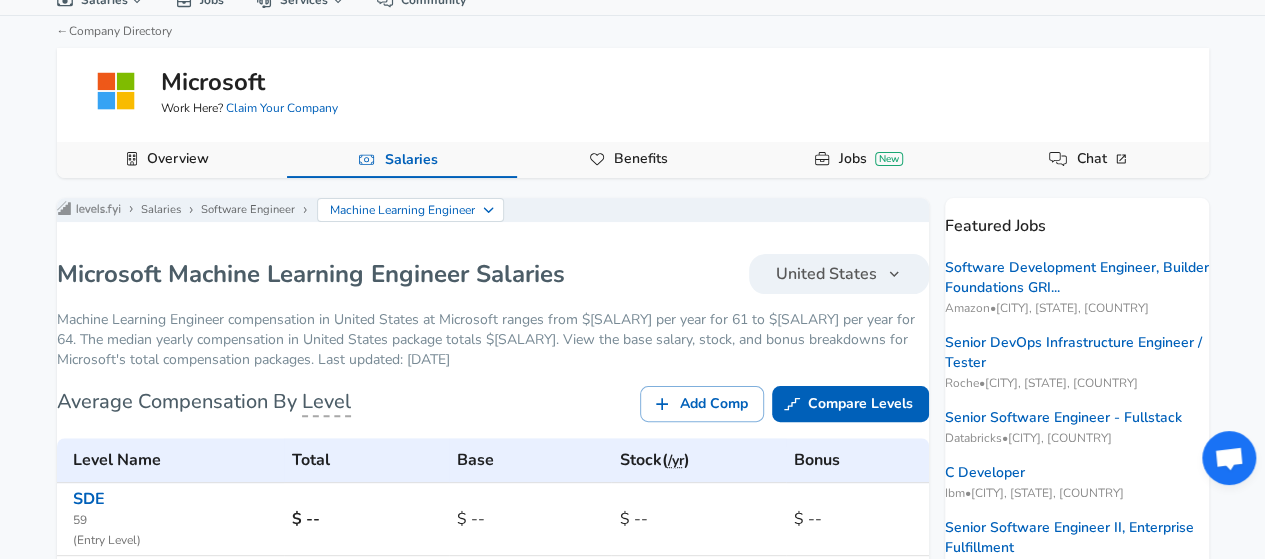 scroll, scrollTop: 64, scrollLeft: 0, axis: vertical 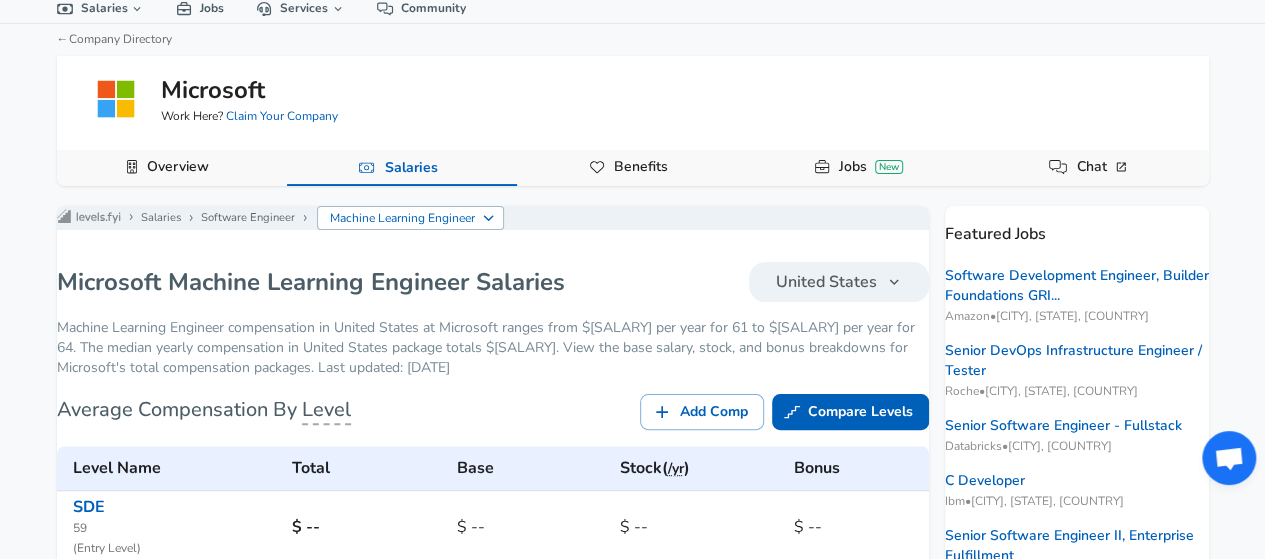 click on "Machine Learning Engineer" at bounding box center [403, 218] 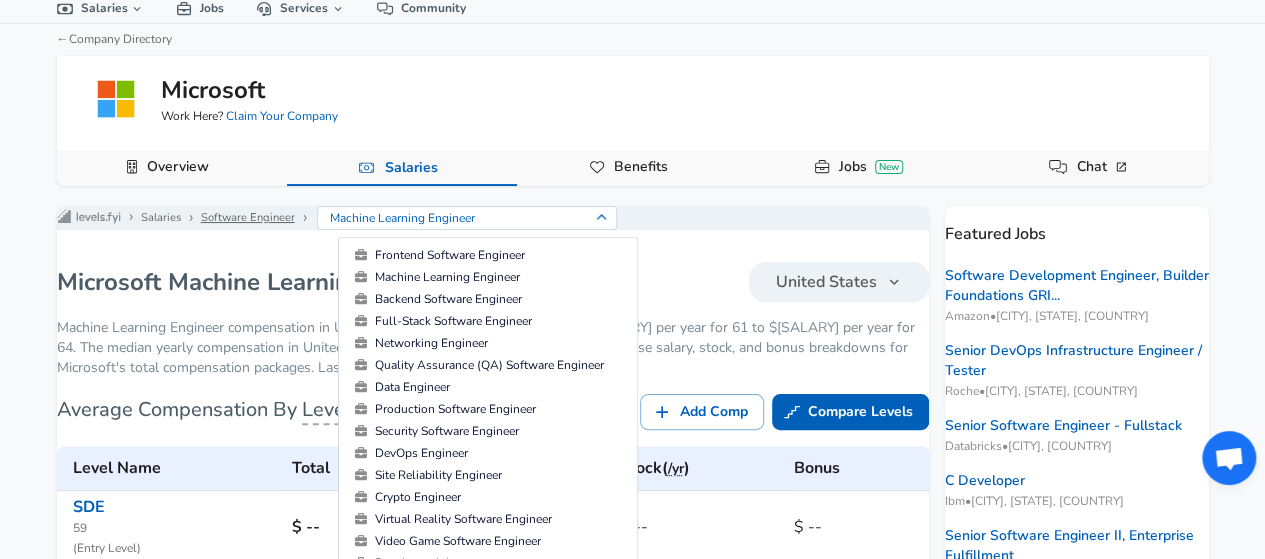 click on "Software Engineer" at bounding box center [248, 218] 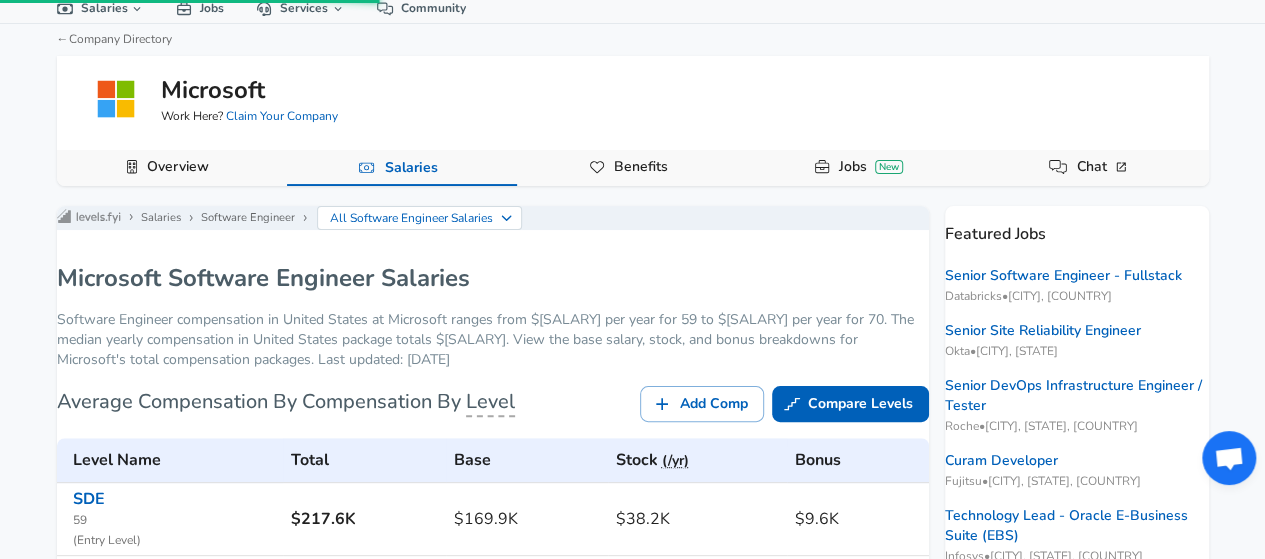 scroll, scrollTop: 0, scrollLeft: 0, axis: both 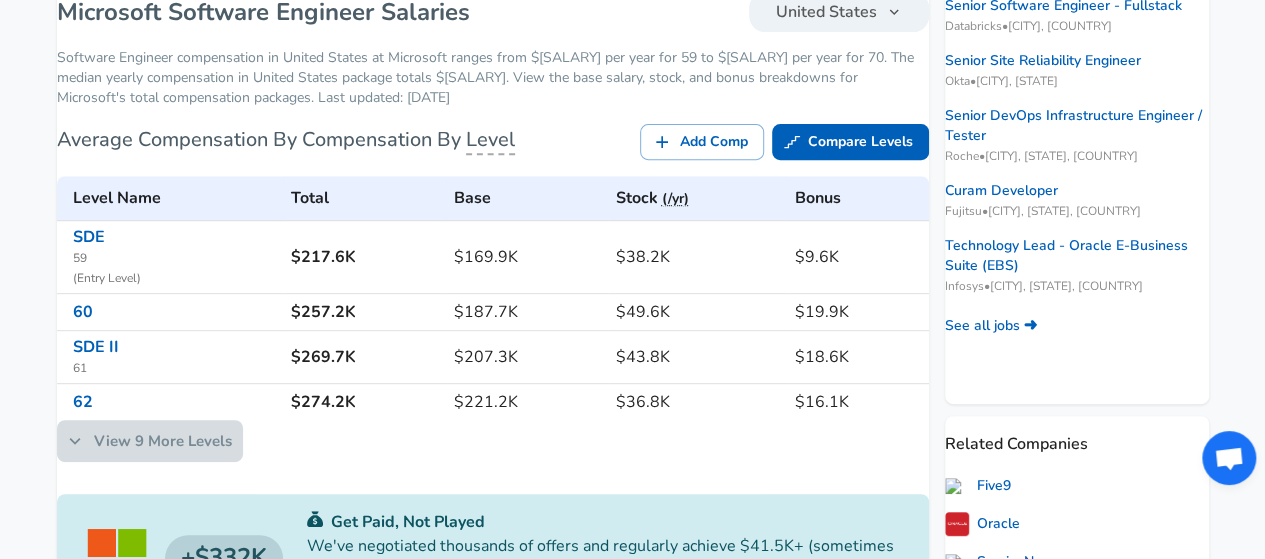 click on "View   9   More Levels" at bounding box center (150, 441) 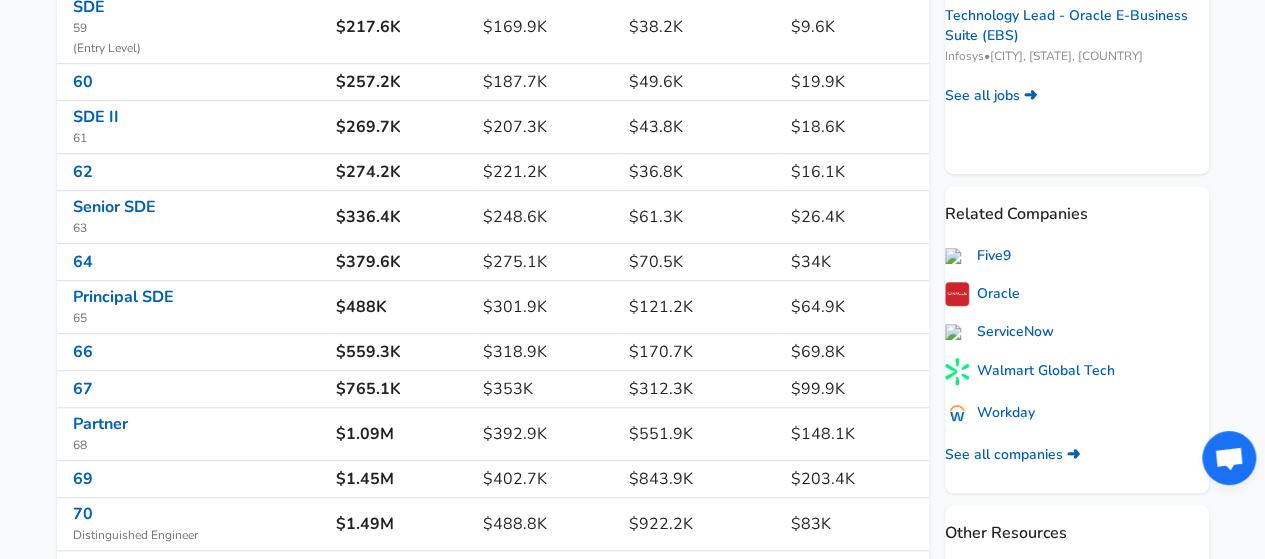 scroll, scrollTop: 563, scrollLeft: 0, axis: vertical 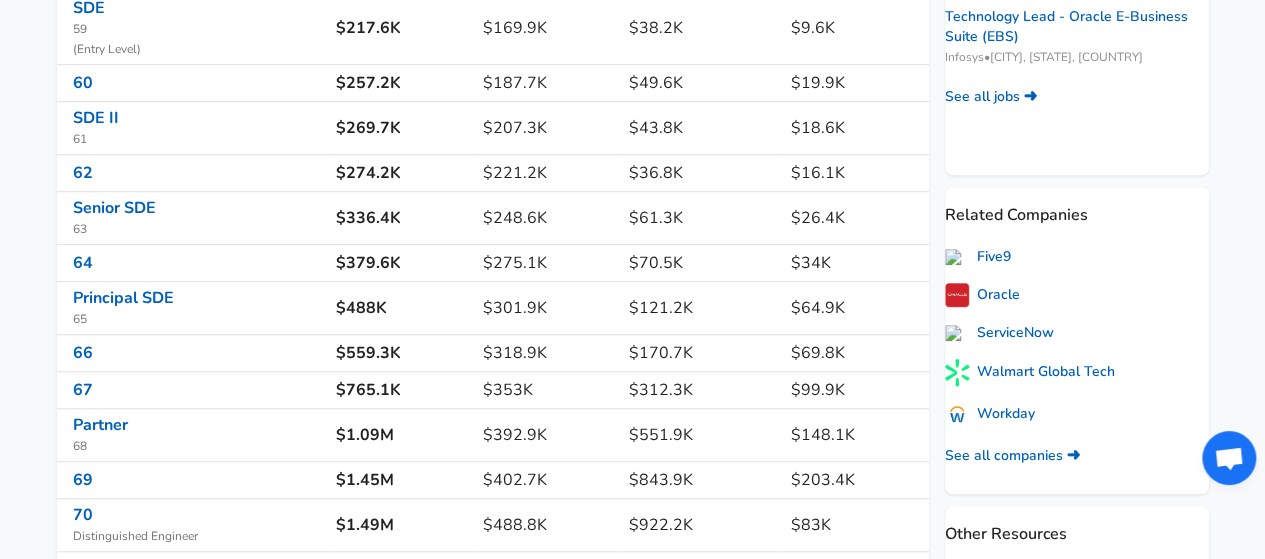 click on "65" at bounding box center [196, 320] 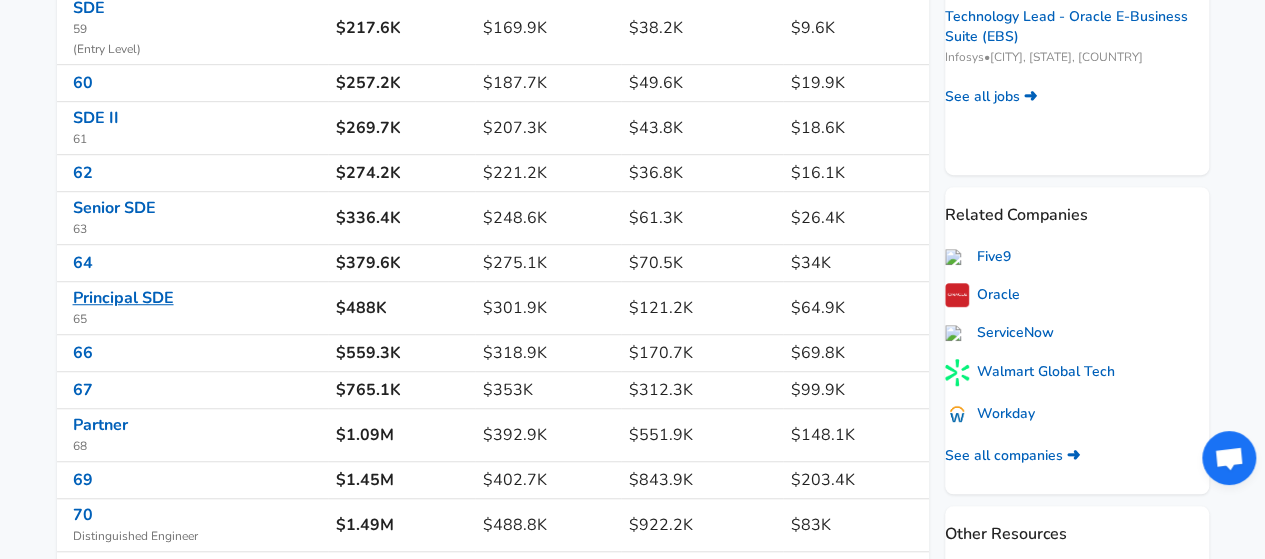 click on "Principal SDE" at bounding box center (123, 298) 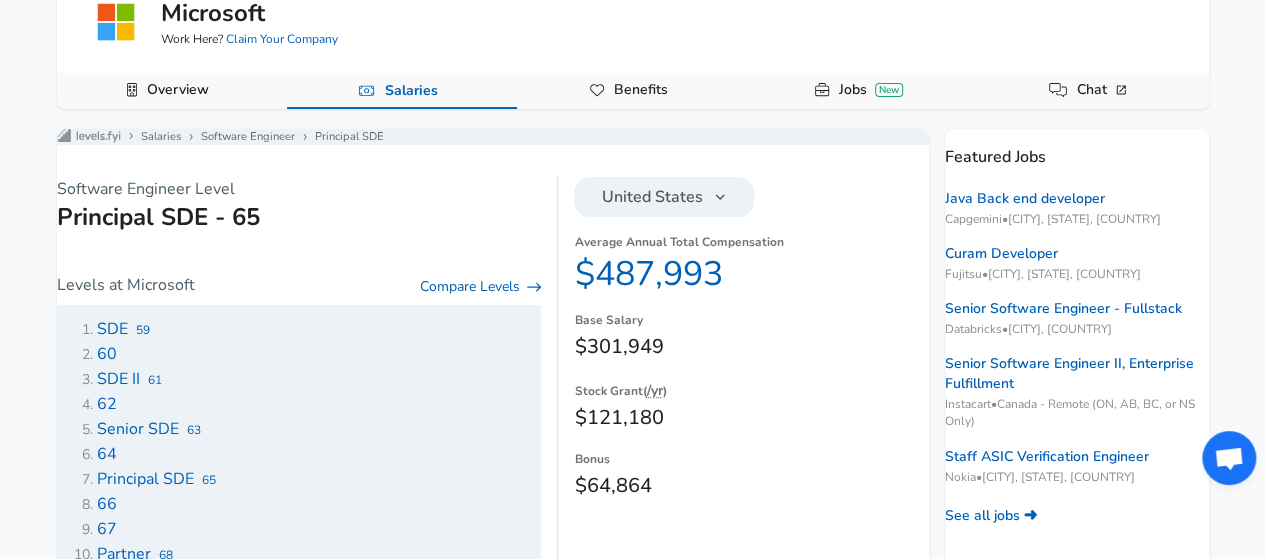 scroll, scrollTop: 330, scrollLeft: 0, axis: vertical 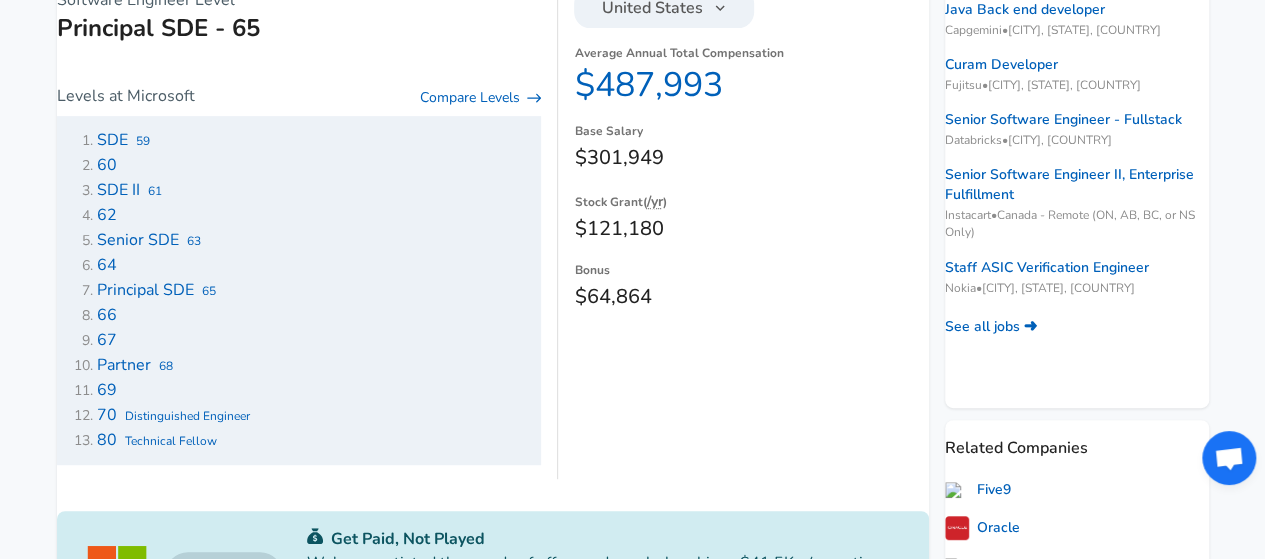 click on "64" at bounding box center (107, 265) 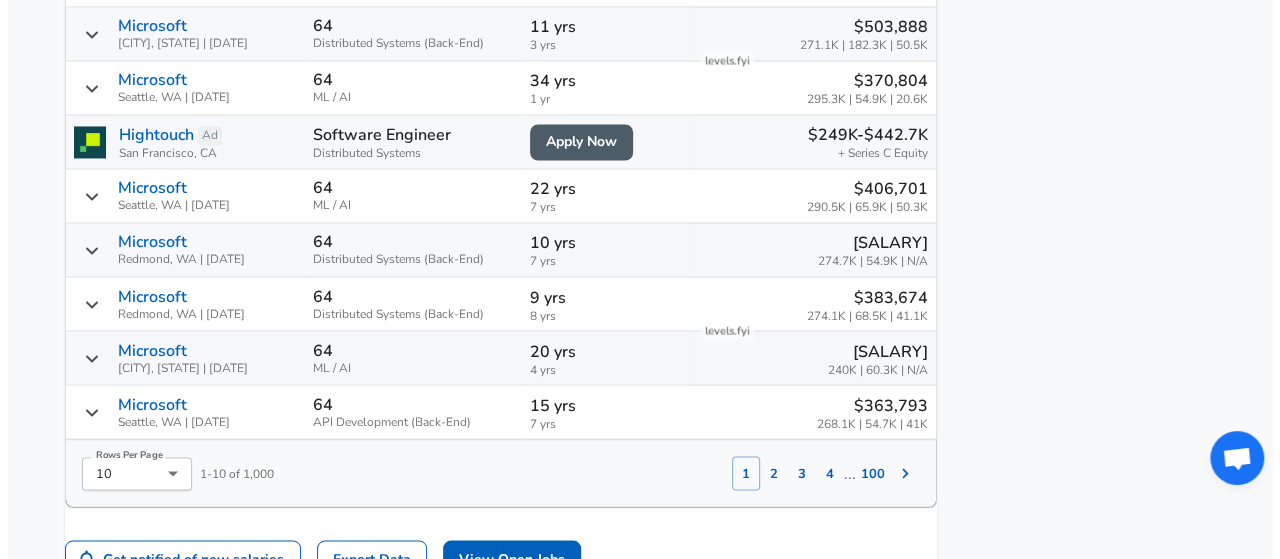 scroll, scrollTop: 1627, scrollLeft: 0, axis: vertical 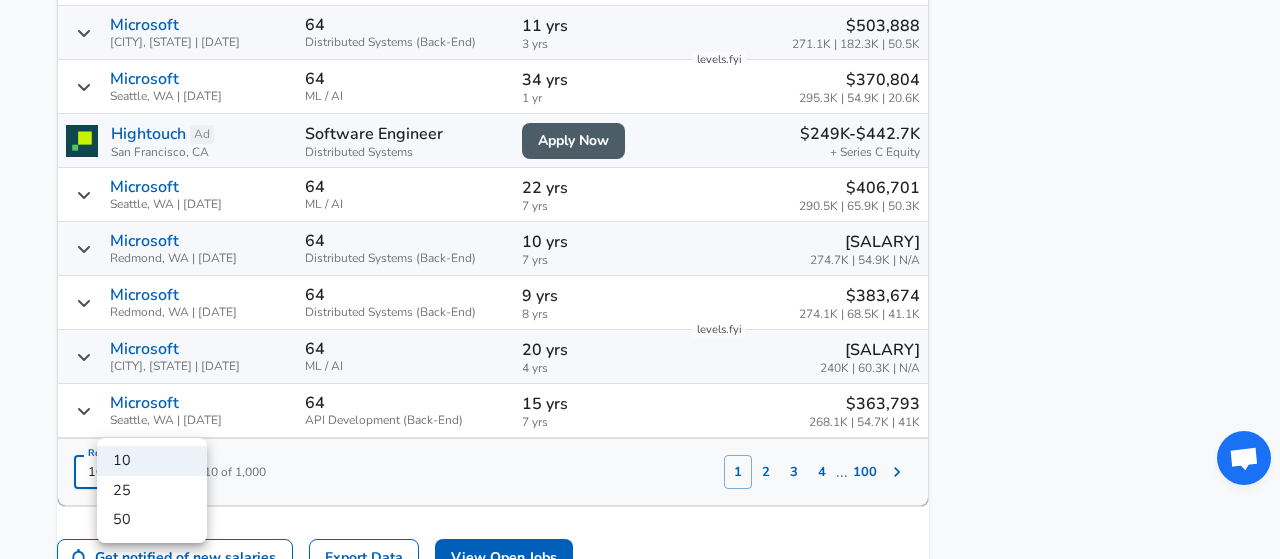 click on "For Employers C$ CAD / yr Change English (US) Change Login Sign Up All Data By Location By Company By Title Salary Calculator Chart Visualizations Verified Salaries Internships Negotiation Support Compare Benefits Who's Hiring 2024 Pay Report Top Paying Companies Integrate Blog Press Google Software Engineer Product Manager New York City Area Data Scientist View Individual Data Points   Levels FYI Logo Salaries 📂   All Data 🌎   By Location 🏢   By Company 🖋    By Title 🏭️    By Industry 📍   Salary Heatmap 📈   Chart Visualizations 🔥   Real-time Percentiles 🎓   Internships ❣️   Compare Benefits 🎬   2024 Pay Report 🏆   Top Paying Companies 💸   Calculate Meeting Cost #️⃣   Salary Calculator Contribute Add Salary Add Company Benefits Add Level Mapping Jobs Services Candidate Services 💵  Negotiation Coaching 📄  Resume Review 🎁  Gift a Resume Review For Employers Interactive Offers Real-time Percentiles  🔥 Compensation Benchmarking For Academic Research ←" at bounding box center (640, -1348) 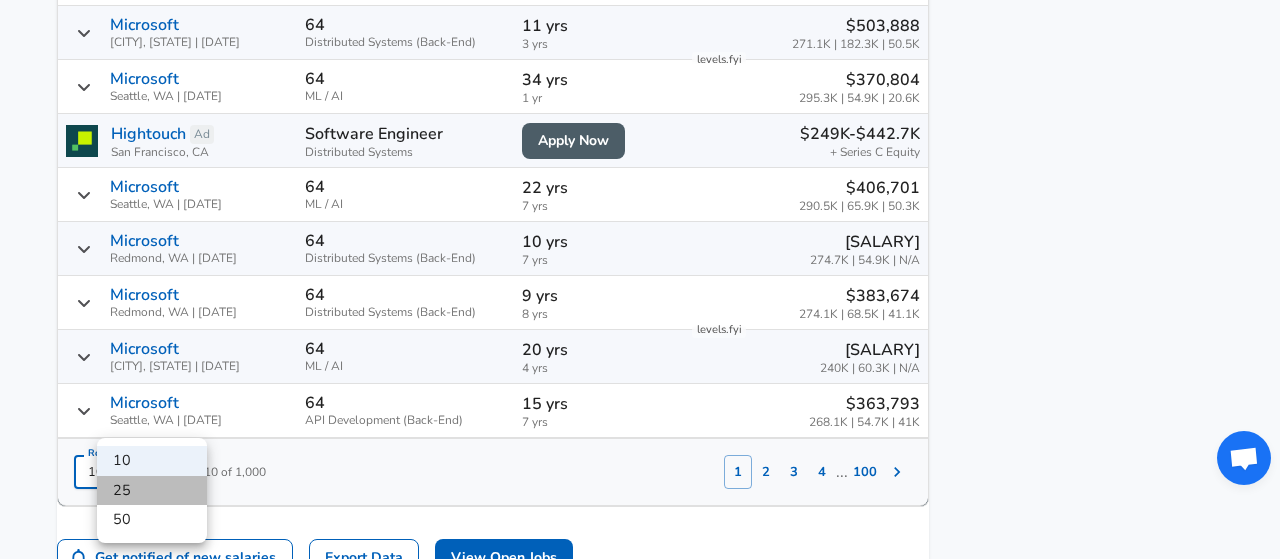 click on "25" at bounding box center [152, 491] 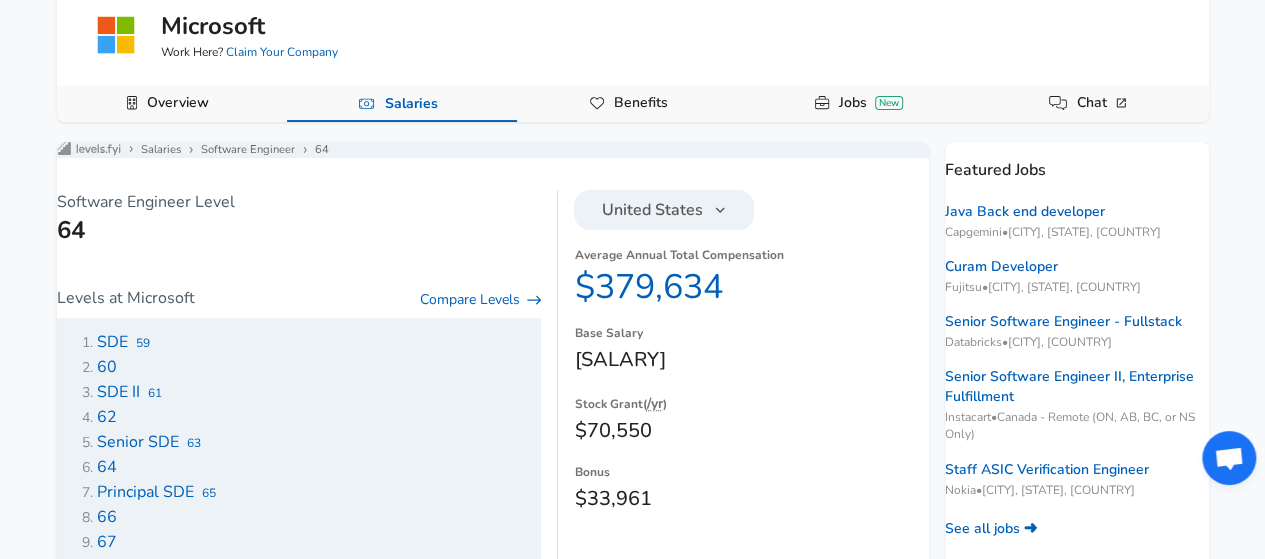 scroll, scrollTop: 125, scrollLeft: 0, axis: vertical 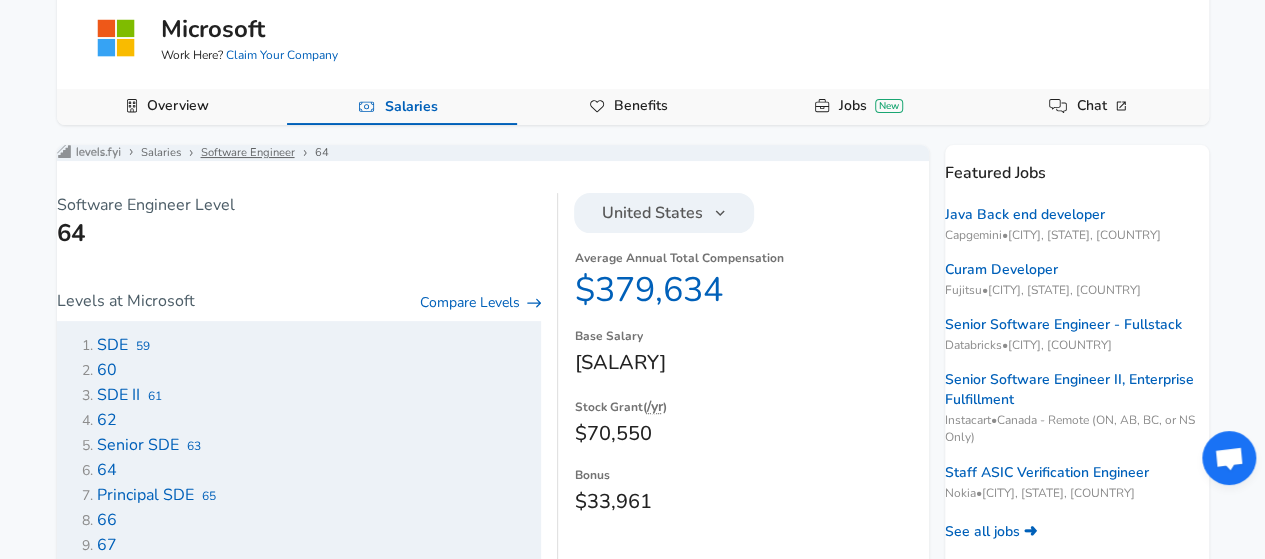 click on "Software Engineer" at bounding box center [248, 153] 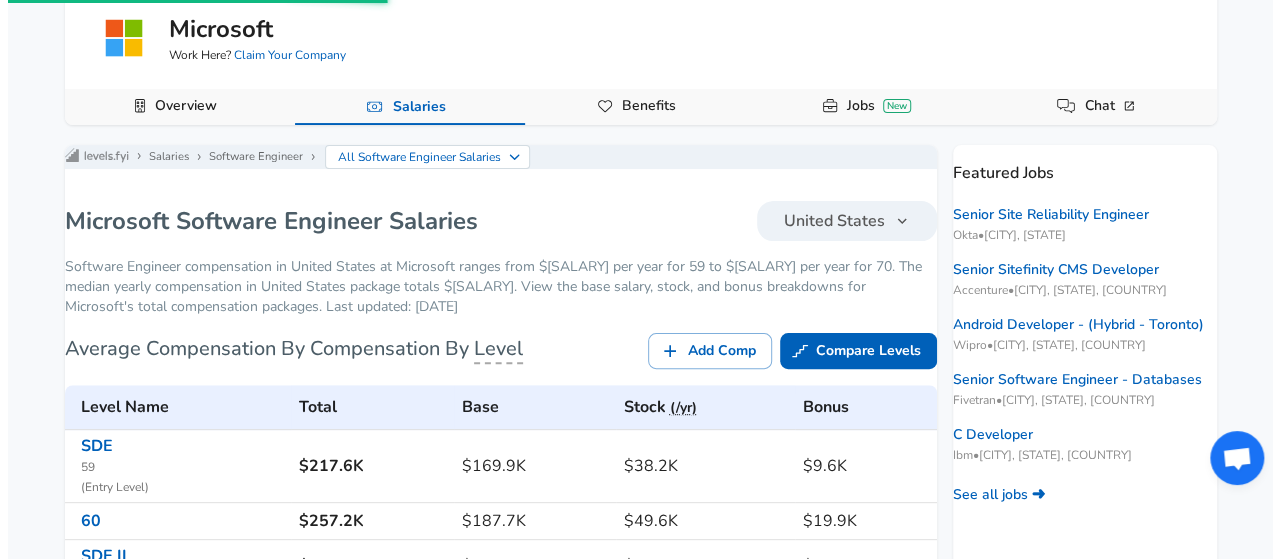 scroll, scrollTop: 0, scrollLeft: 0, axis: both 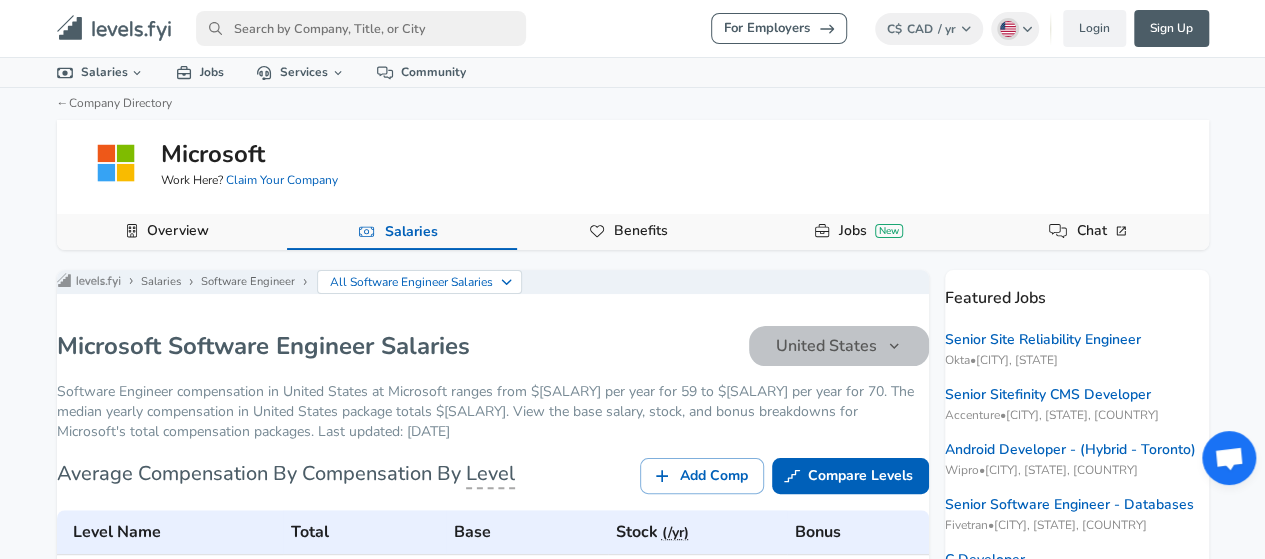 click on "United States" at bounding box center (826, 346) 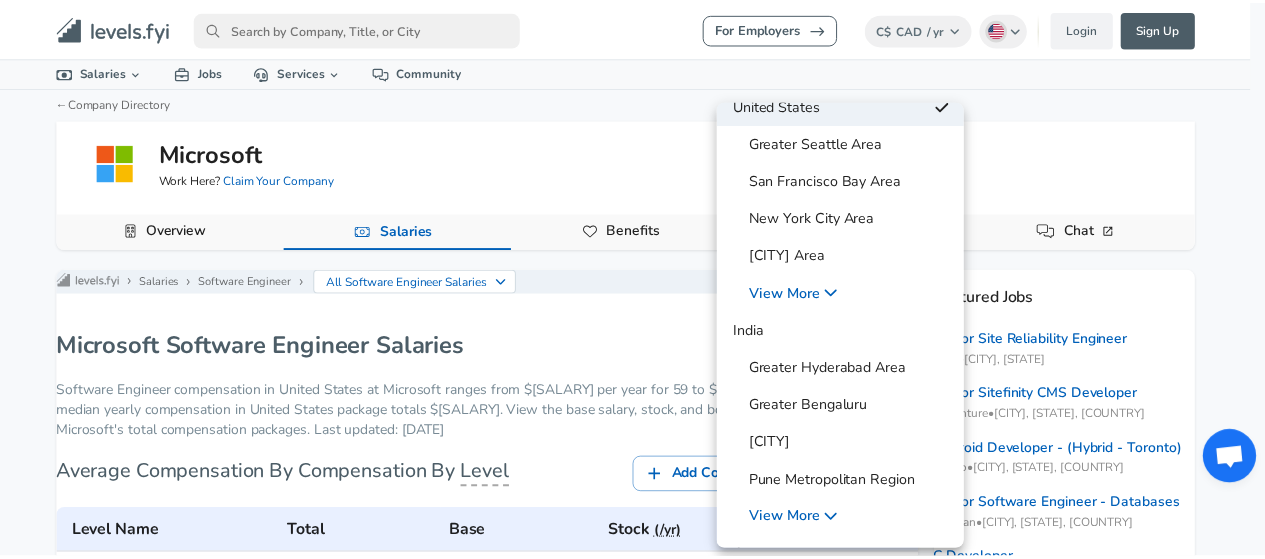 scroll, scrollTop: 300, scrollLeft: 0, axis: vertical 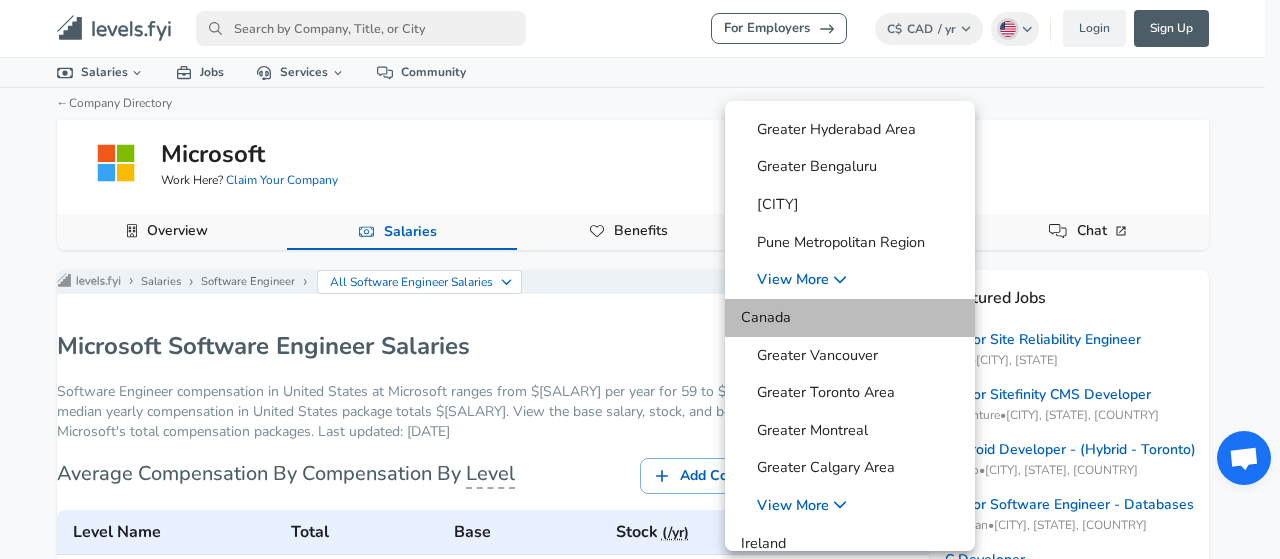 click on "Canada" at bounding box center (850, 318) 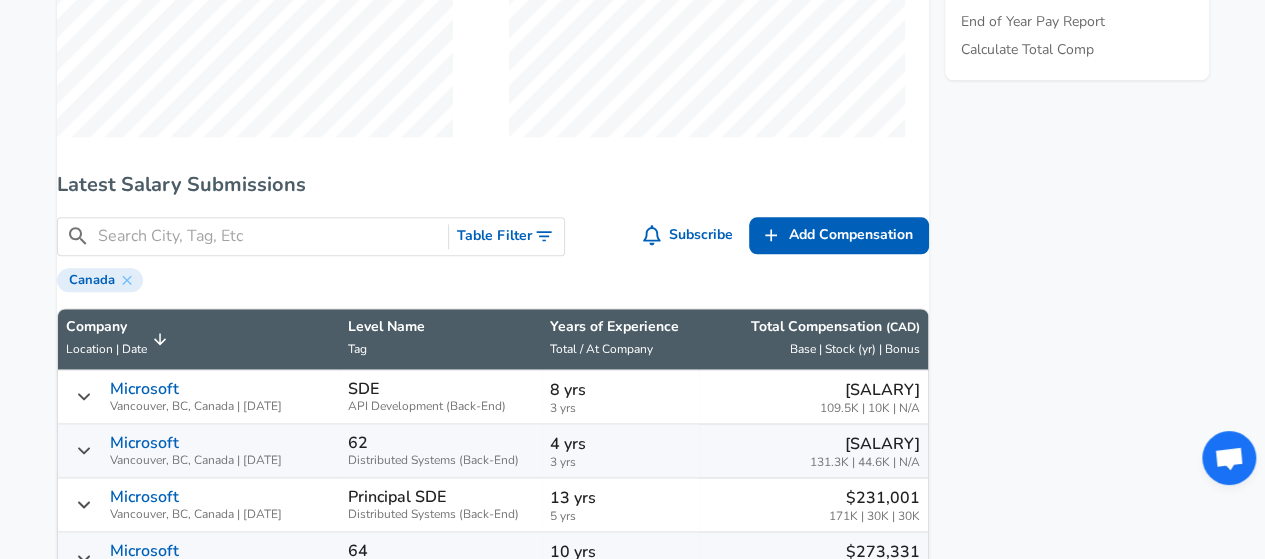 scroll, scrollTop: 1212, scrollLeft: 0, axis: vertical 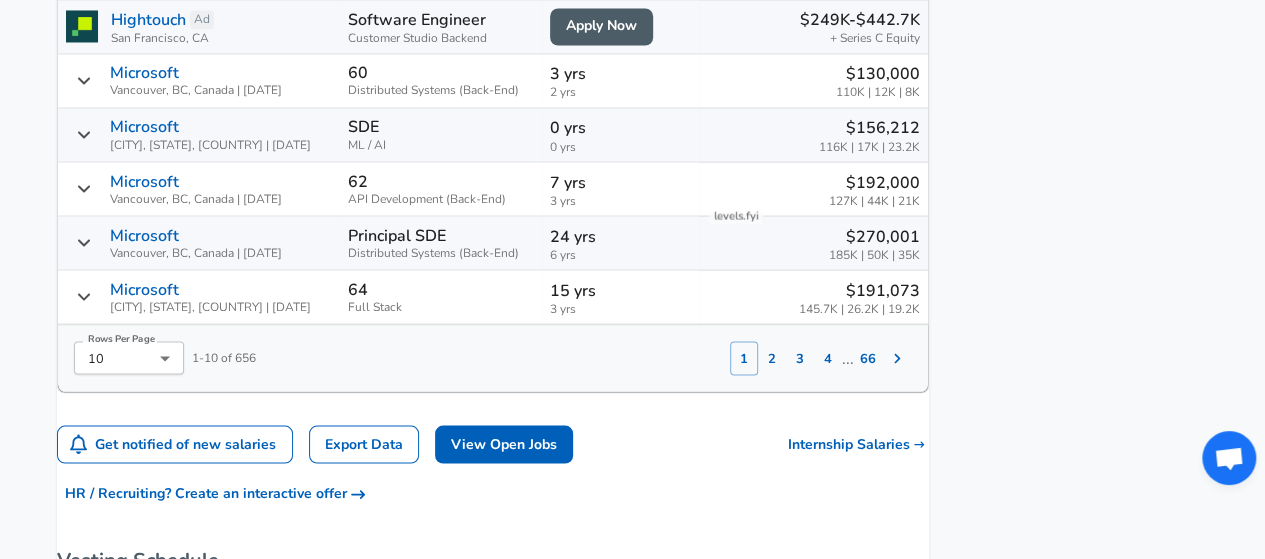 click on "Rows Per Page" at bounding box center [121, 338] 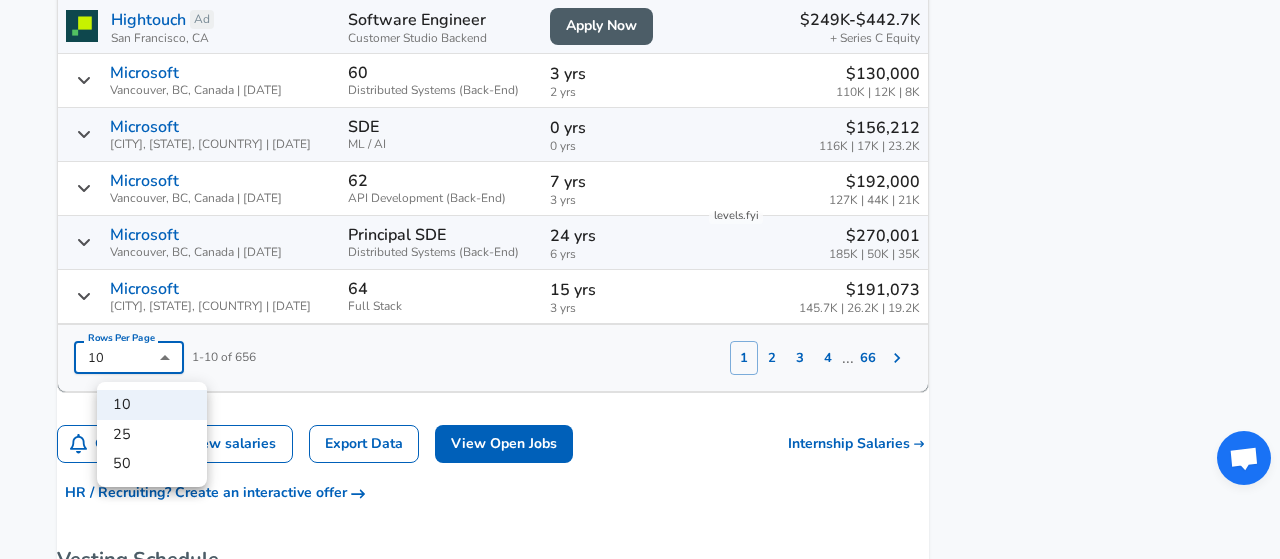 click on "For Employers C$ CAD / yr Change English (US) Change Login Sign Up All Data By Location By Company By Title Salary Calculator Chart Visualizations Verified Salaries Internships Negotiation Support Compare Benefits Who's Hiring 2024 Pay Report Top Paying Companies Integrate Blog Press Google Software Engineer Product Manager New York City Area Data Scientist View Individual Data Points   Levels FYI Logo Salaries 📂   All Data 🌎   By Location 🏢   By Company 🖋    By Title 🏭️    By Industry 📍   Salary Heatmap 📈   Chart Visualizations 🔥   Real-time Percentiles 🎓   Internships ❣️   Compare Benefits 🎬   2024 Pay Report 🏆   Top Paying Companies 💸   Calculate Meeting Cost #️⃣   Salary Calculator Contribute Add Salary Add Company Benefits Add Level Mapping Jobs Services Candidate Services 💵  Negotiation Coaching 📄  Resume Review 🎁  Gift a Resume Review For Employers Interactive Offers Real-time Percentiles  🔥 Compensation Benchmarking For Academic Research ←" at bounding box center [640, -1478] 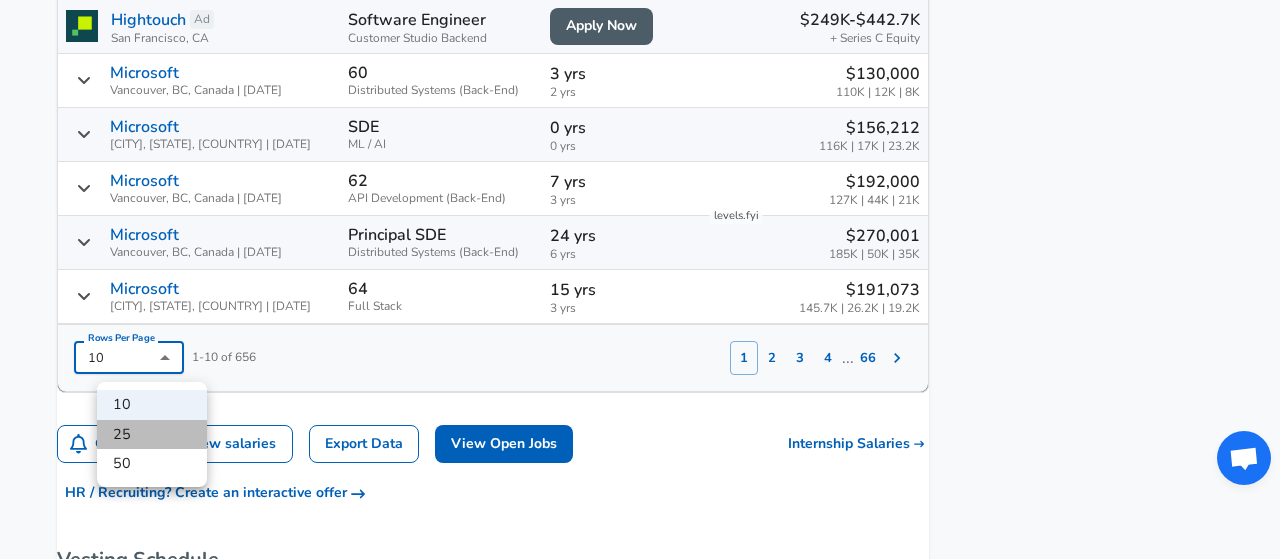 click on "25" at bounding box center [152, 435] 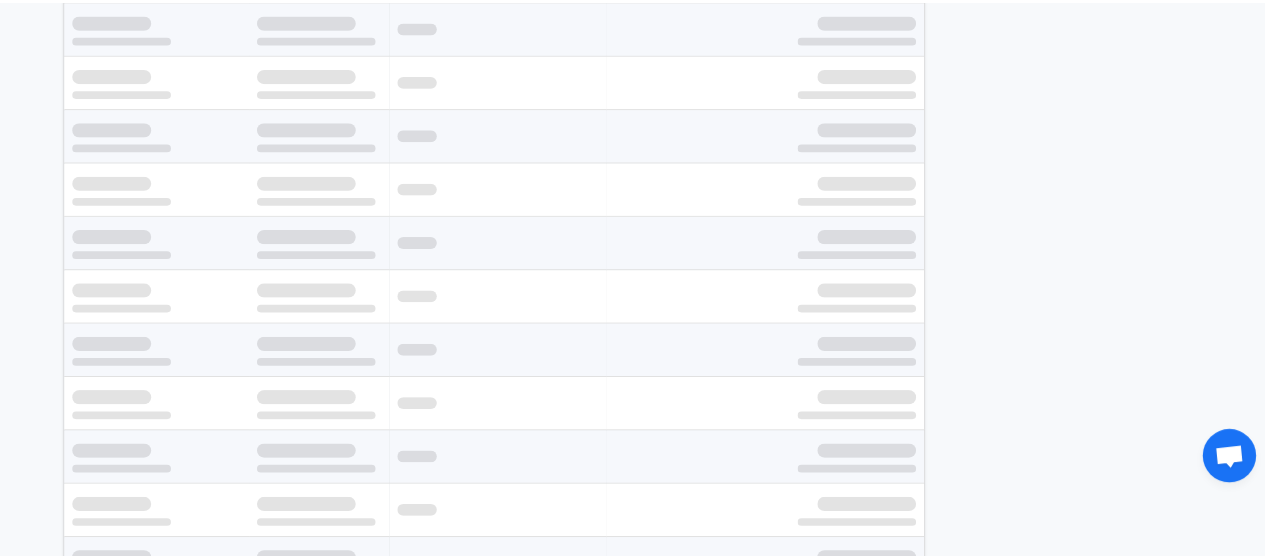 scroll, scrollTop: 2594, scrollLeft: 0, axis: vertical 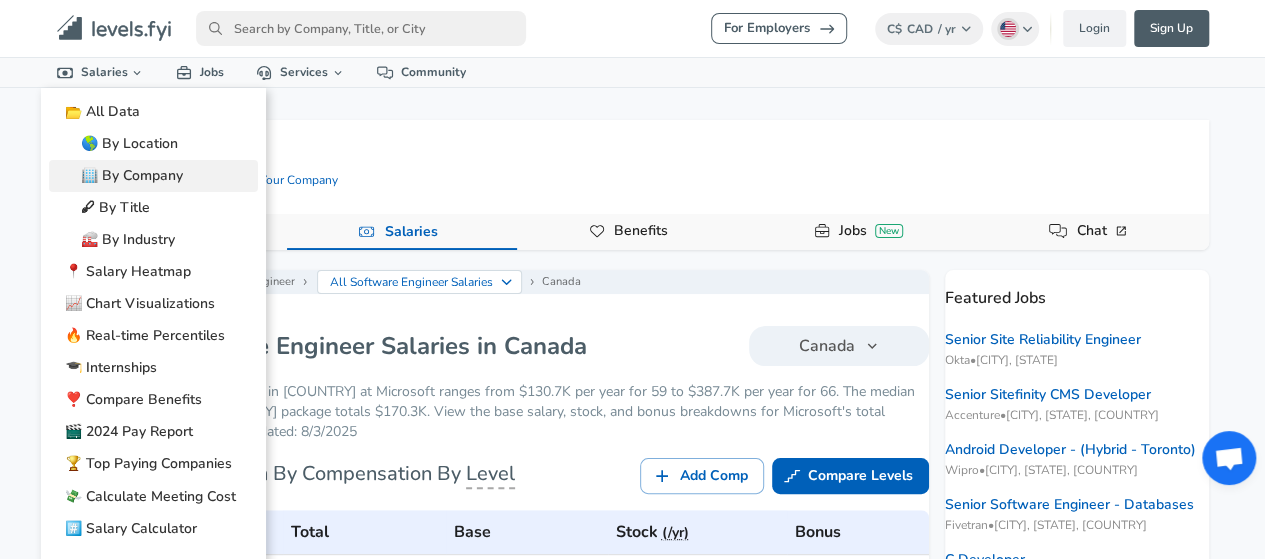 click on "🏢   By Company" at bounding box center (153, 176) 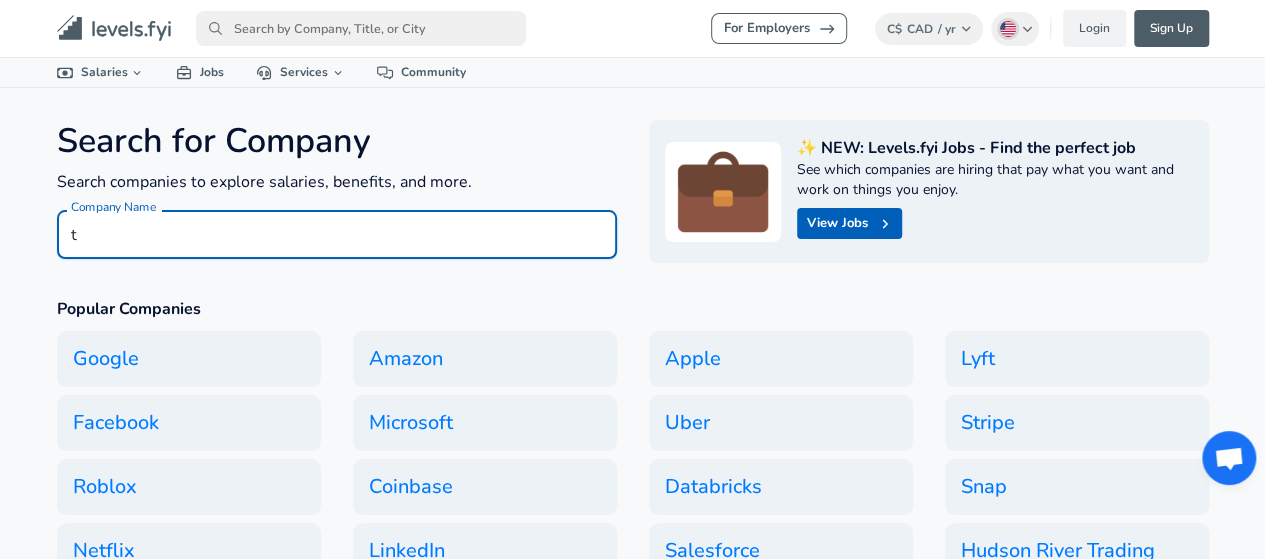 click on "t" at bounding box center (337, 234) 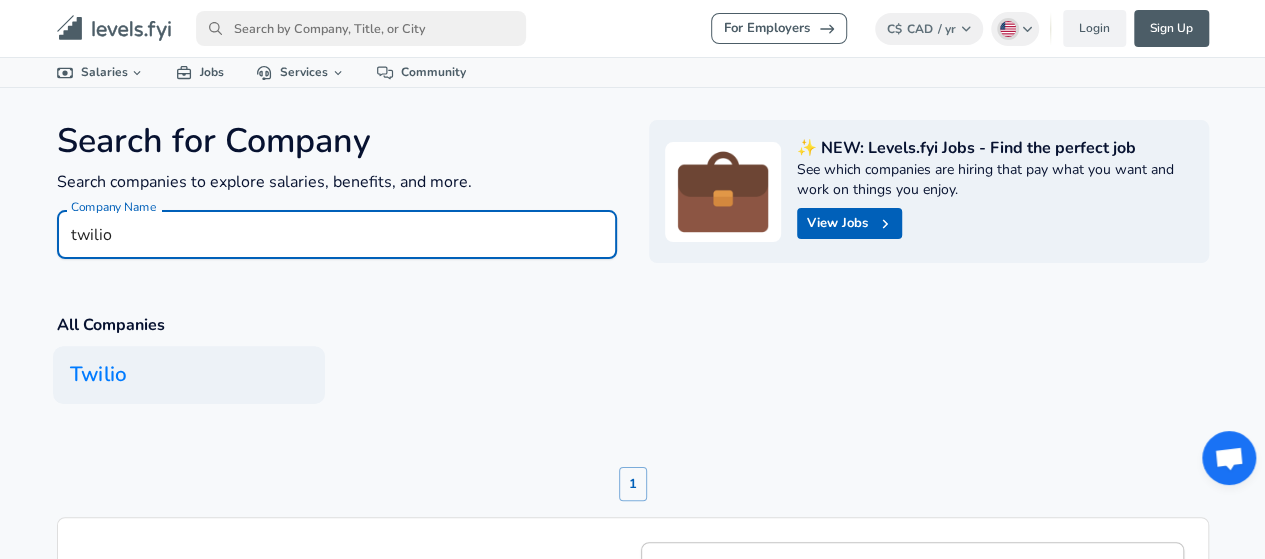 type on "twilio" 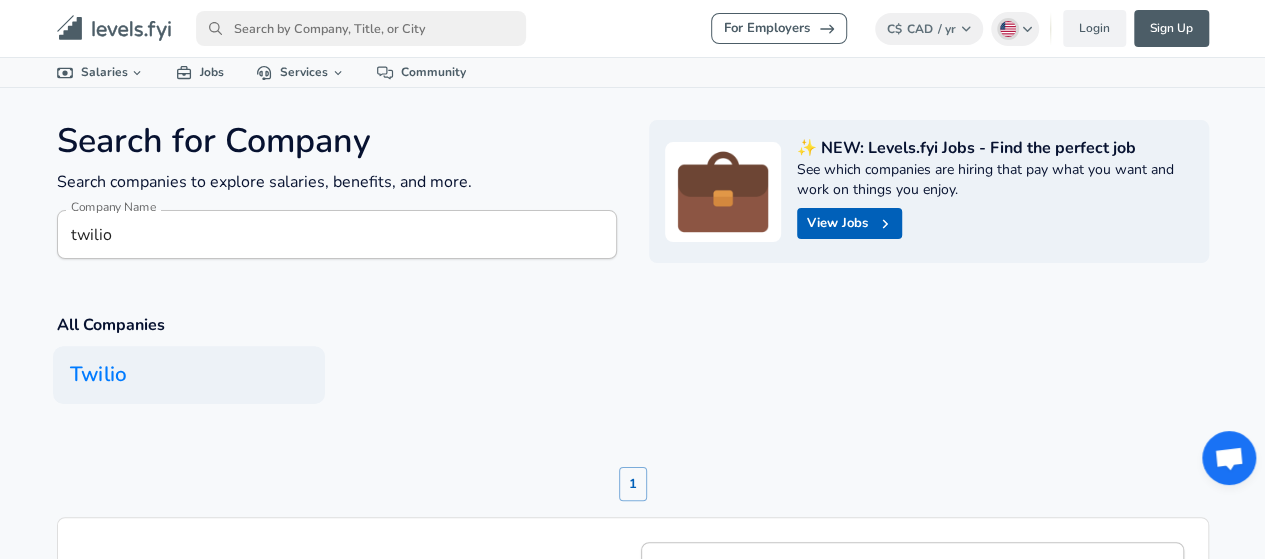 click on "Twilio" at bounding box center (189, 375) 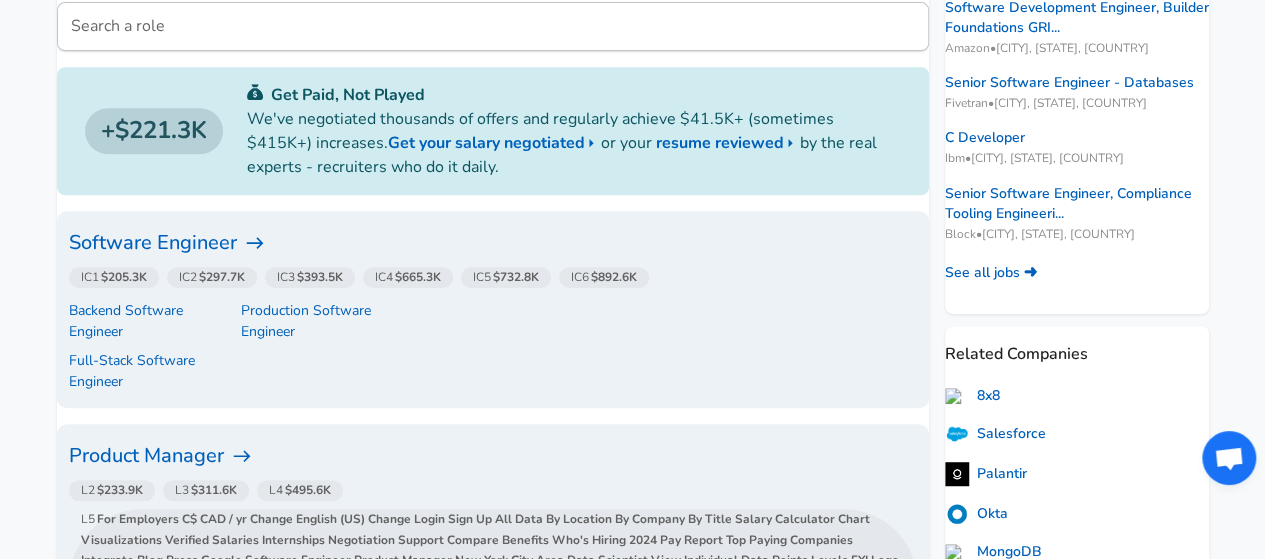 scroll, scrollTop: 425, scrollLeft: 0, axis: vertical 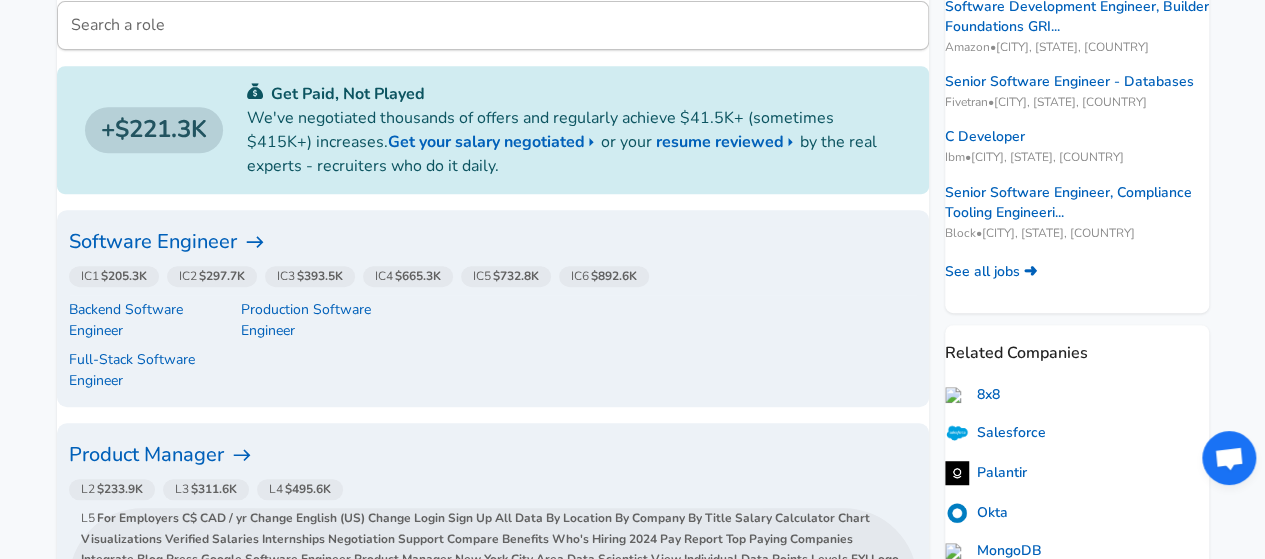 click on "Software Engineer" at bounding box center [493, 242] 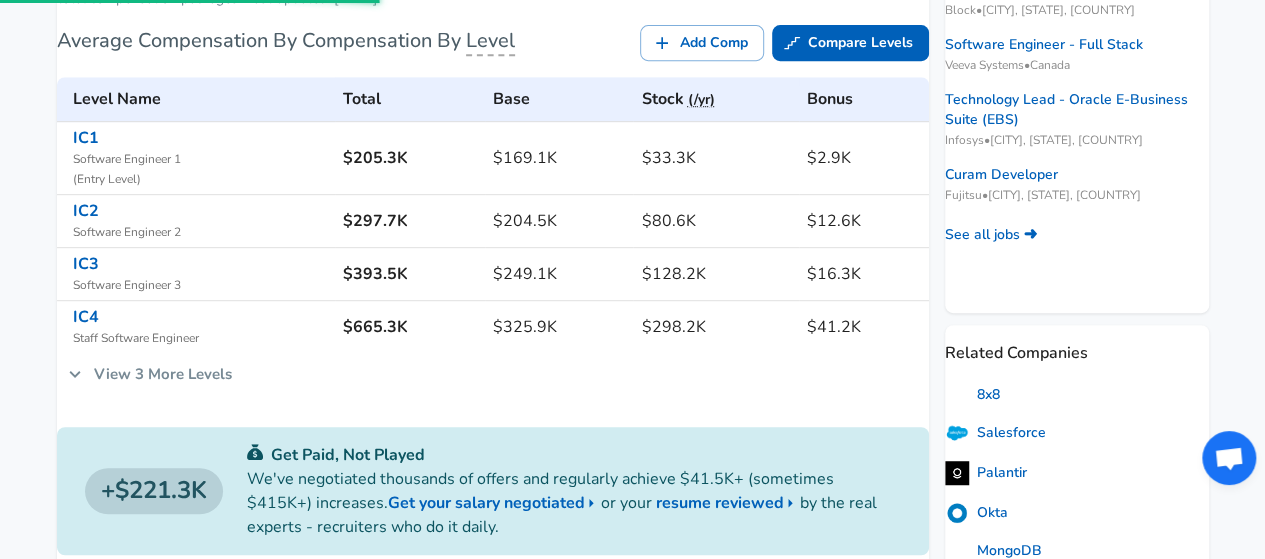 scroll, scrollTop: 0, scrollLeft: 0, axis: both 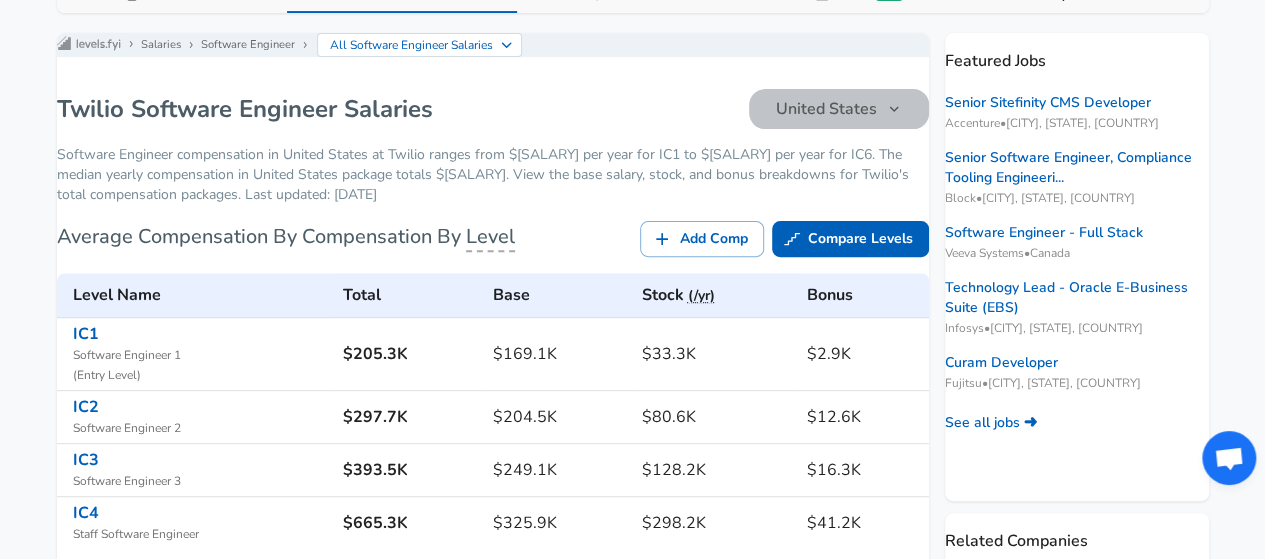 click 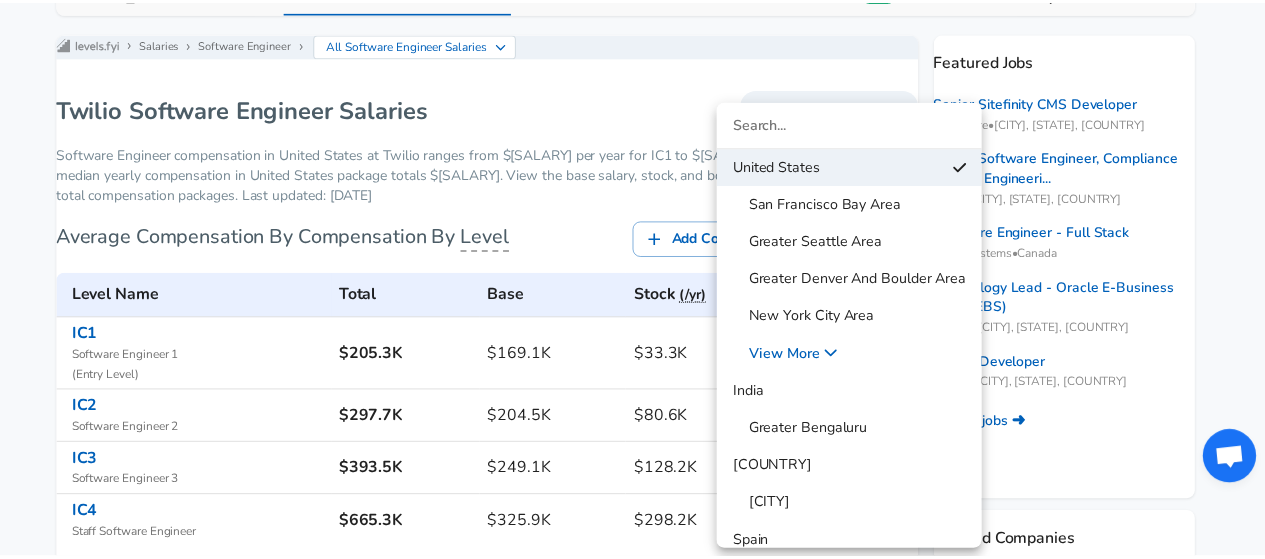 scroll, scrollTop: 273, scrollLeft: 0, axis: vertical 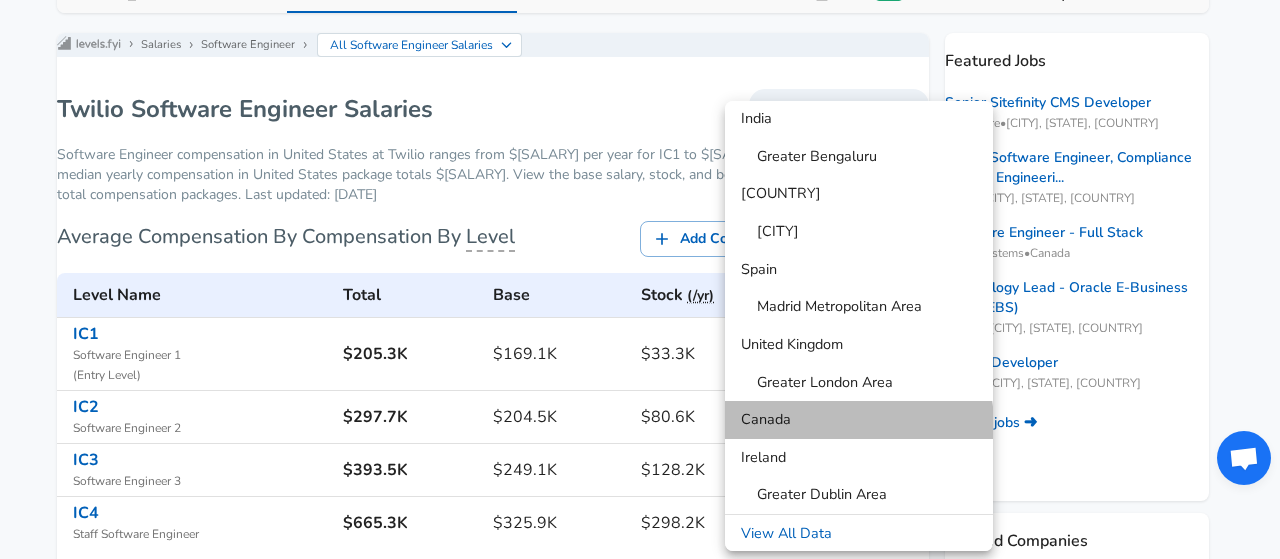 click on "Canada" at bounding box center (859, 420) 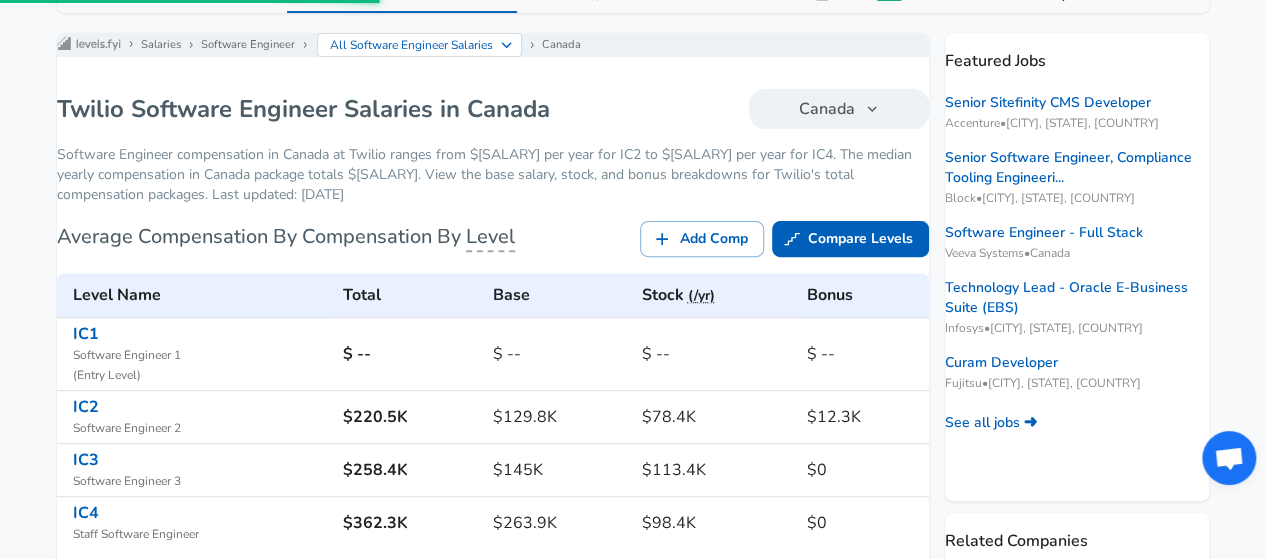 scroll, scrollTop: 0, scrollLeft: 0, axis: both 